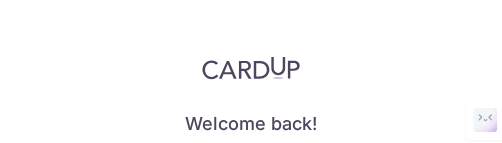 scroll, scrollTop: 0, scrollLeft: 0, axis: both 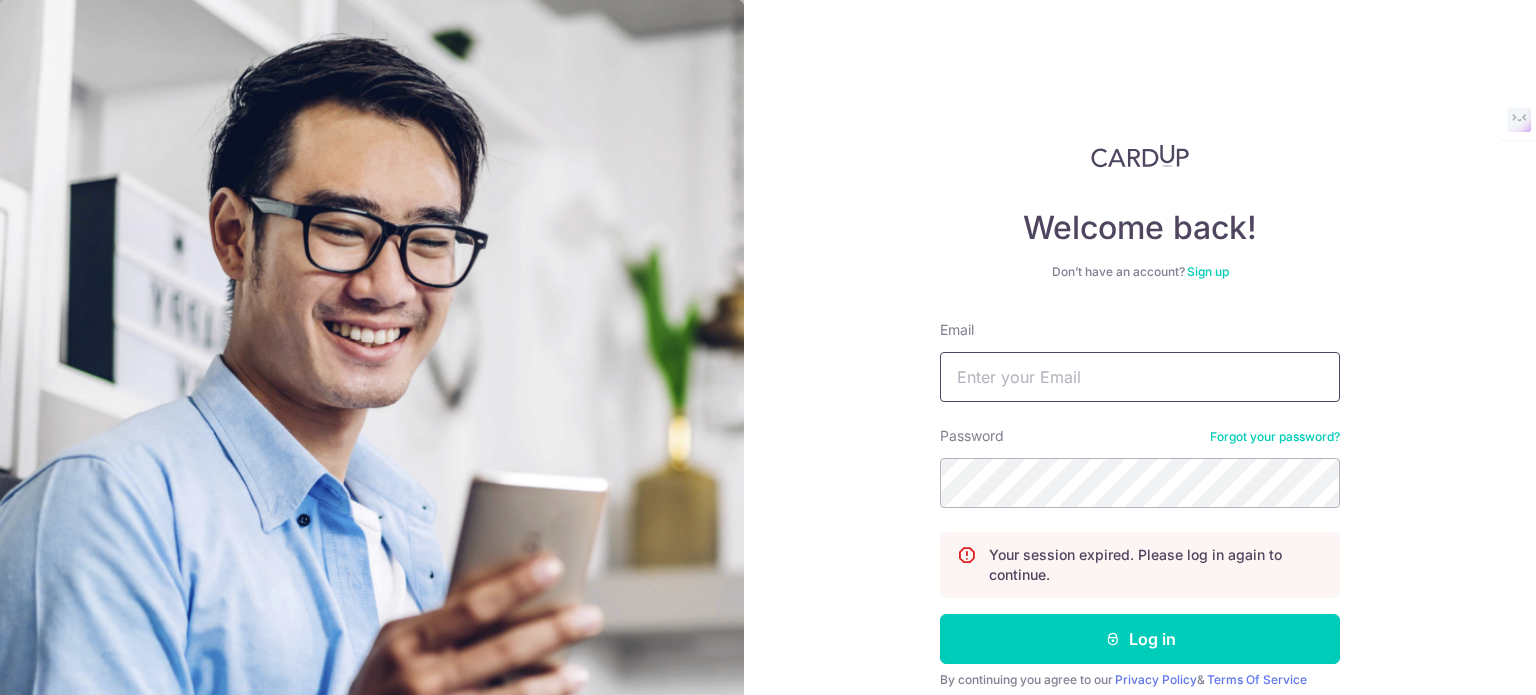 drag, startPoint x: 1010, startPoint y: 356, endPoint x: 1016, endPoint y: 373, distance: 18.027756 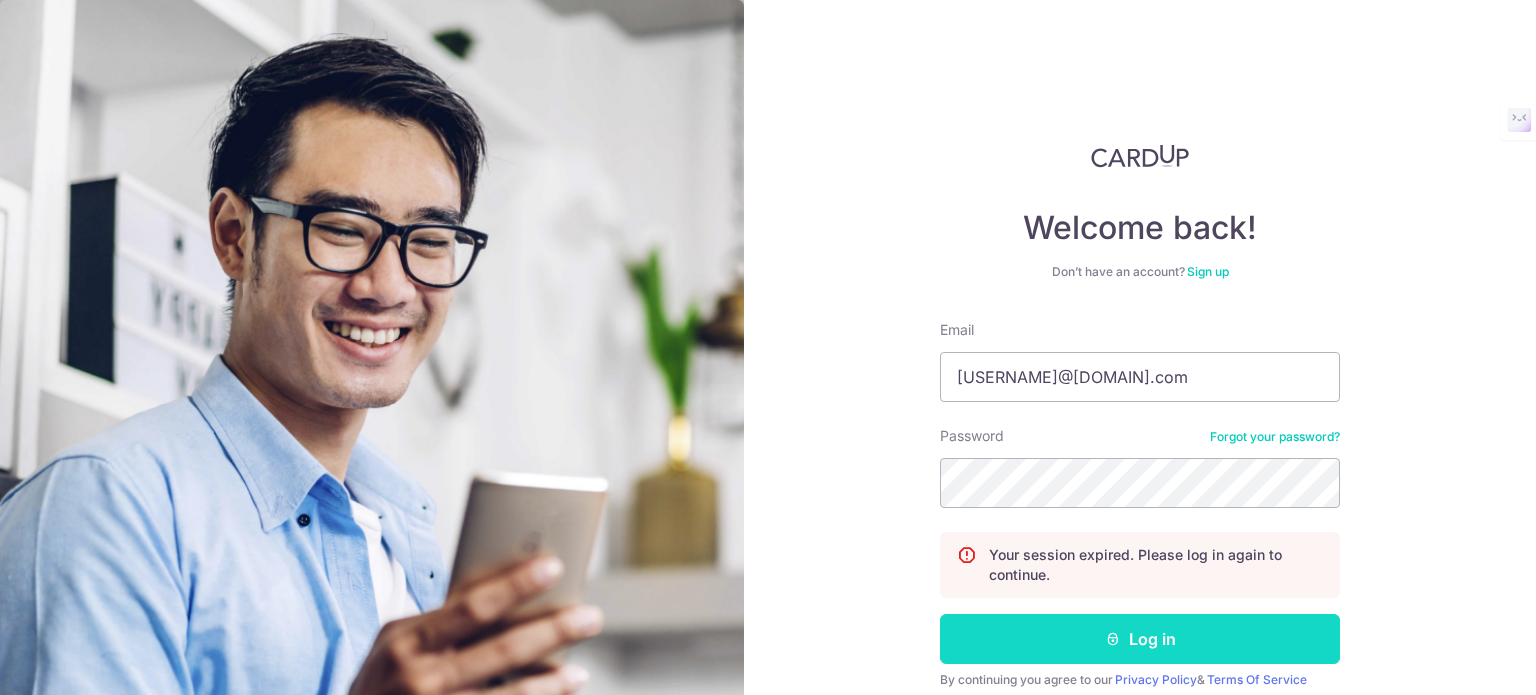 click at bounding box center [1113, 639] 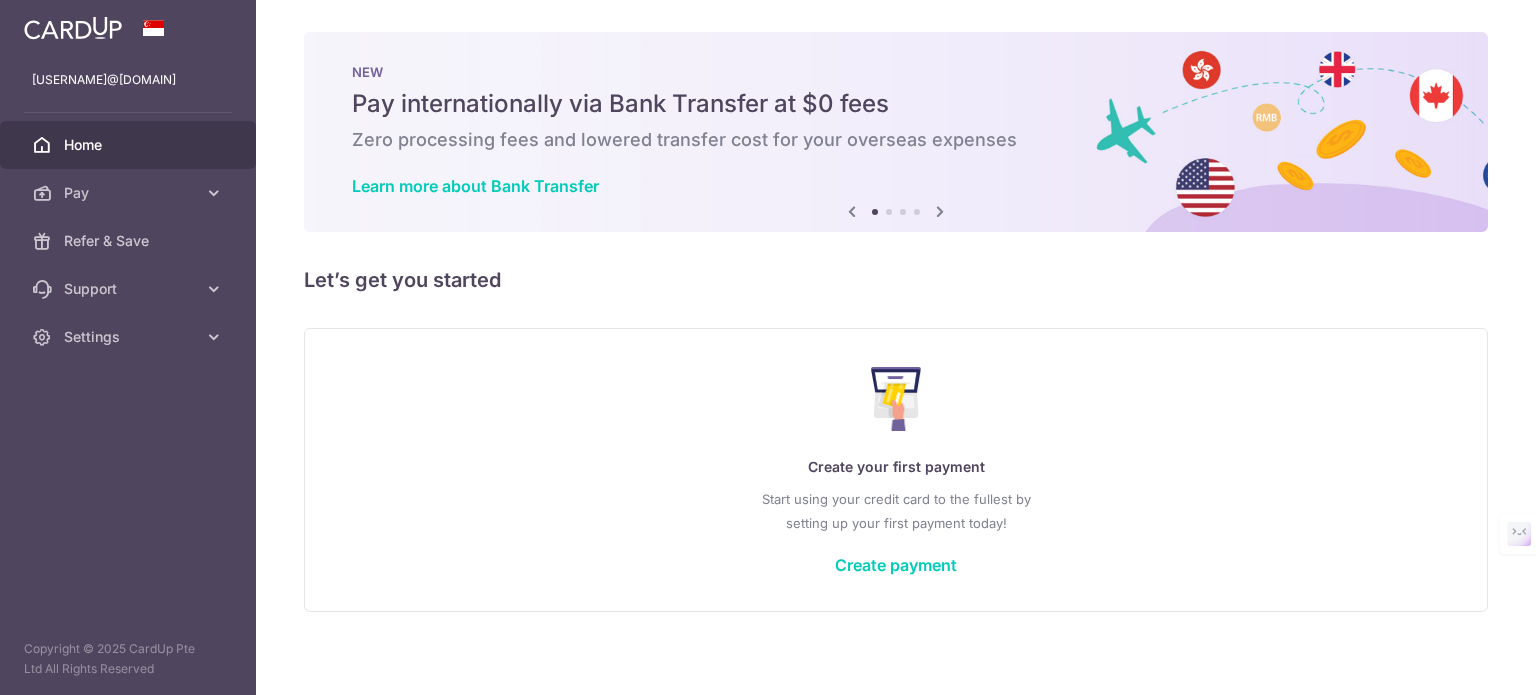 scroll, scrollTop: 0, scrollLeft: 0, axis: both 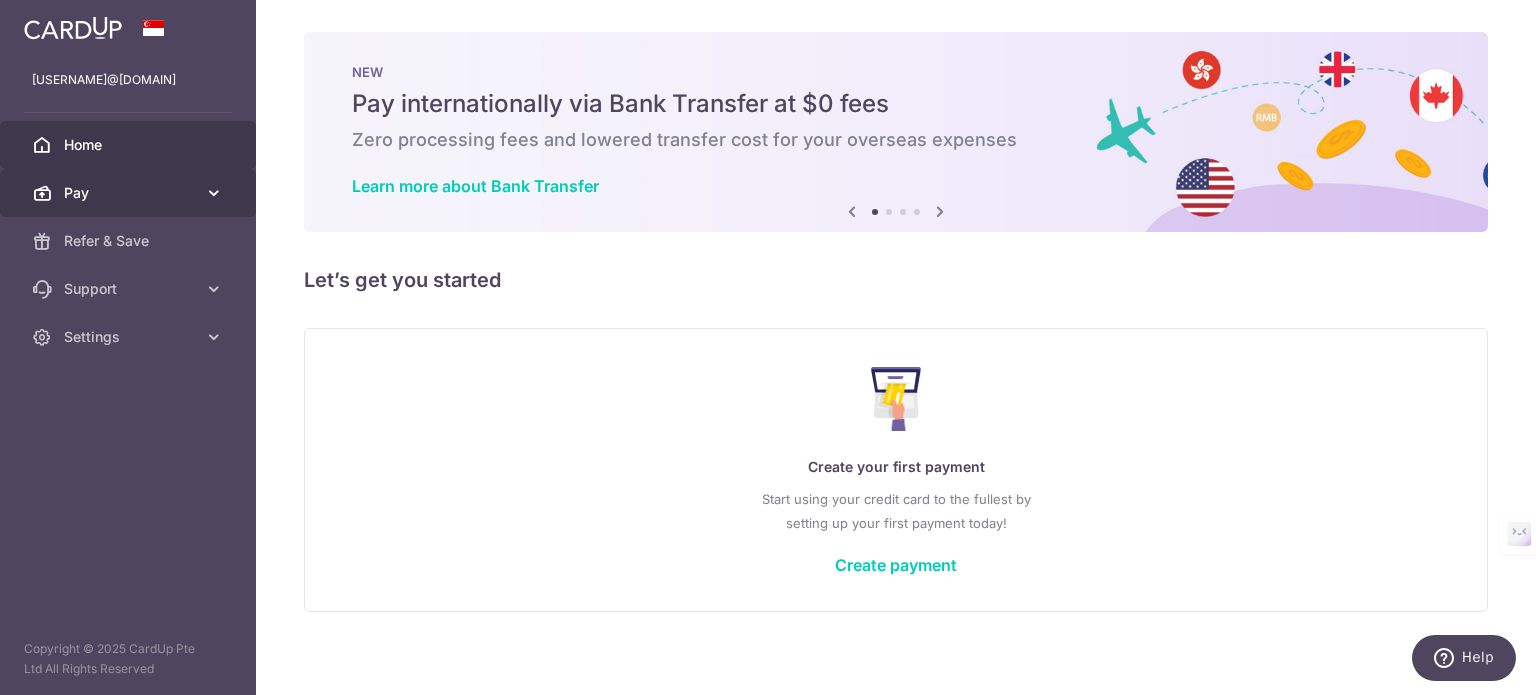 click on "Pay" at bounding box center (130, 193) 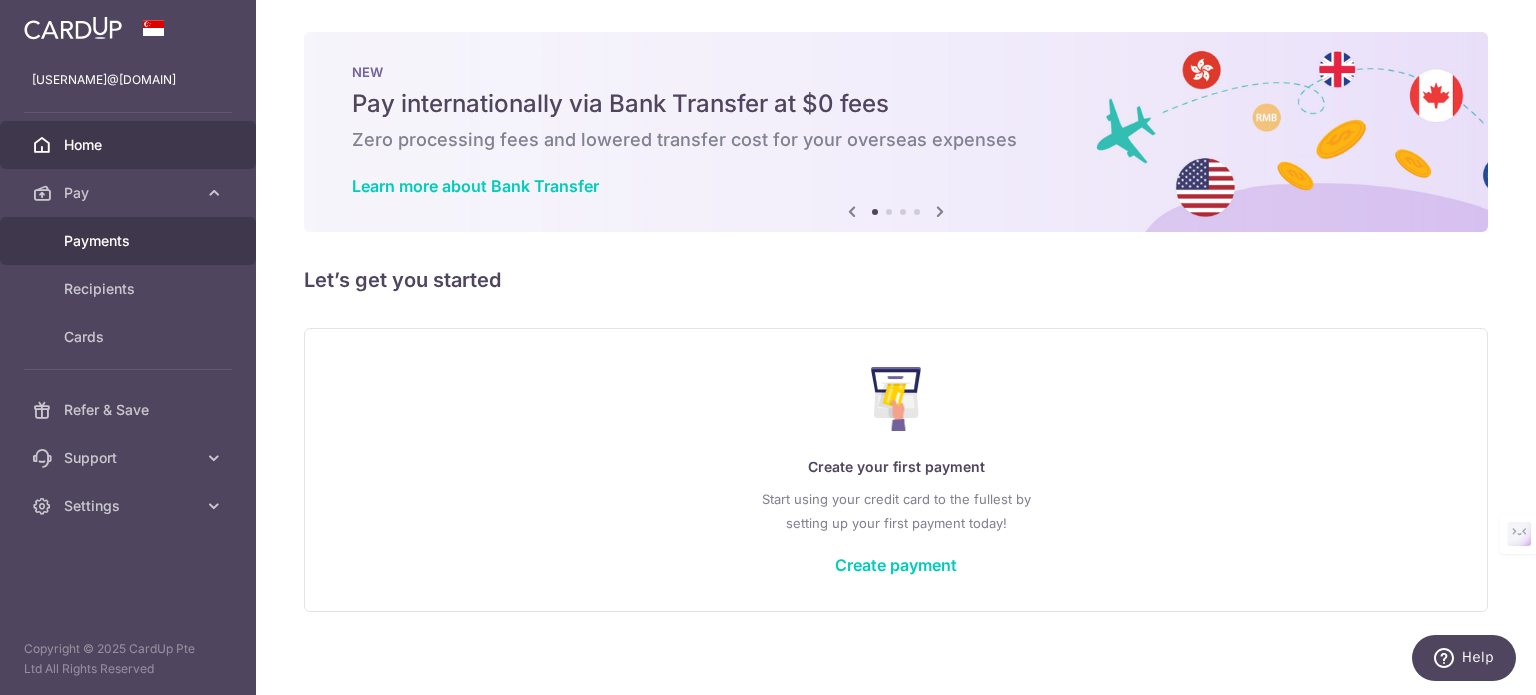 click on "Payments" at bounding box center (130, 241) 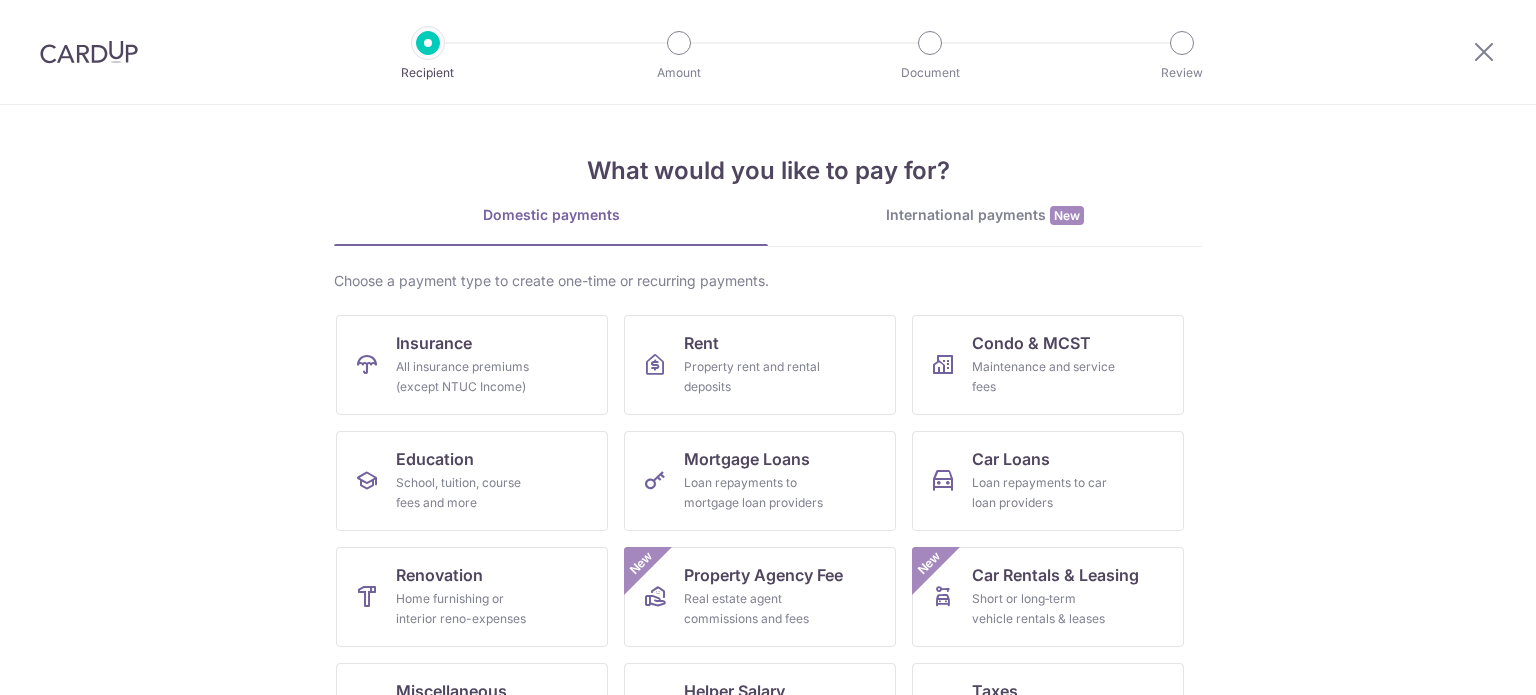scroll, scrollTop: 0, scrollLeft: 0, axis: both 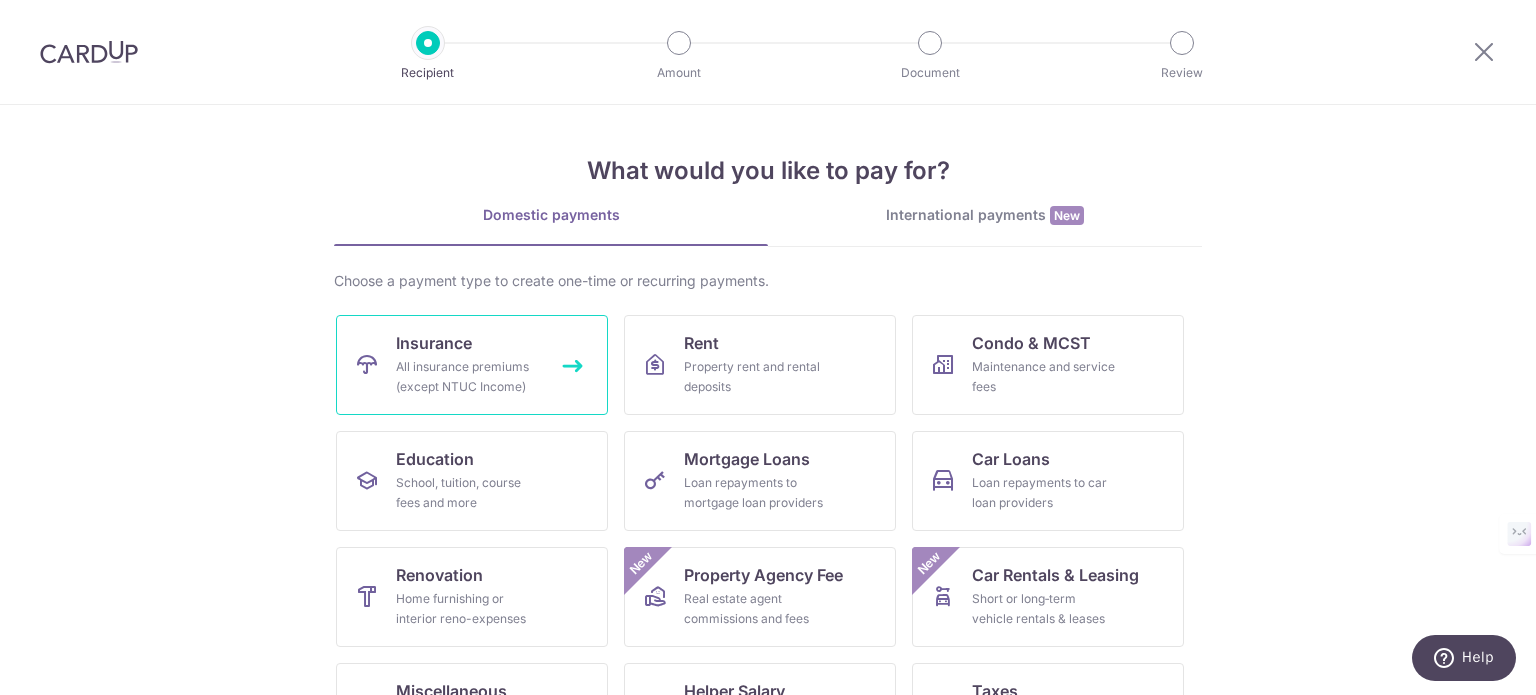 click on "Insurance All insurance premiums (except NTUC Income)" at bounding box center (472, 365) 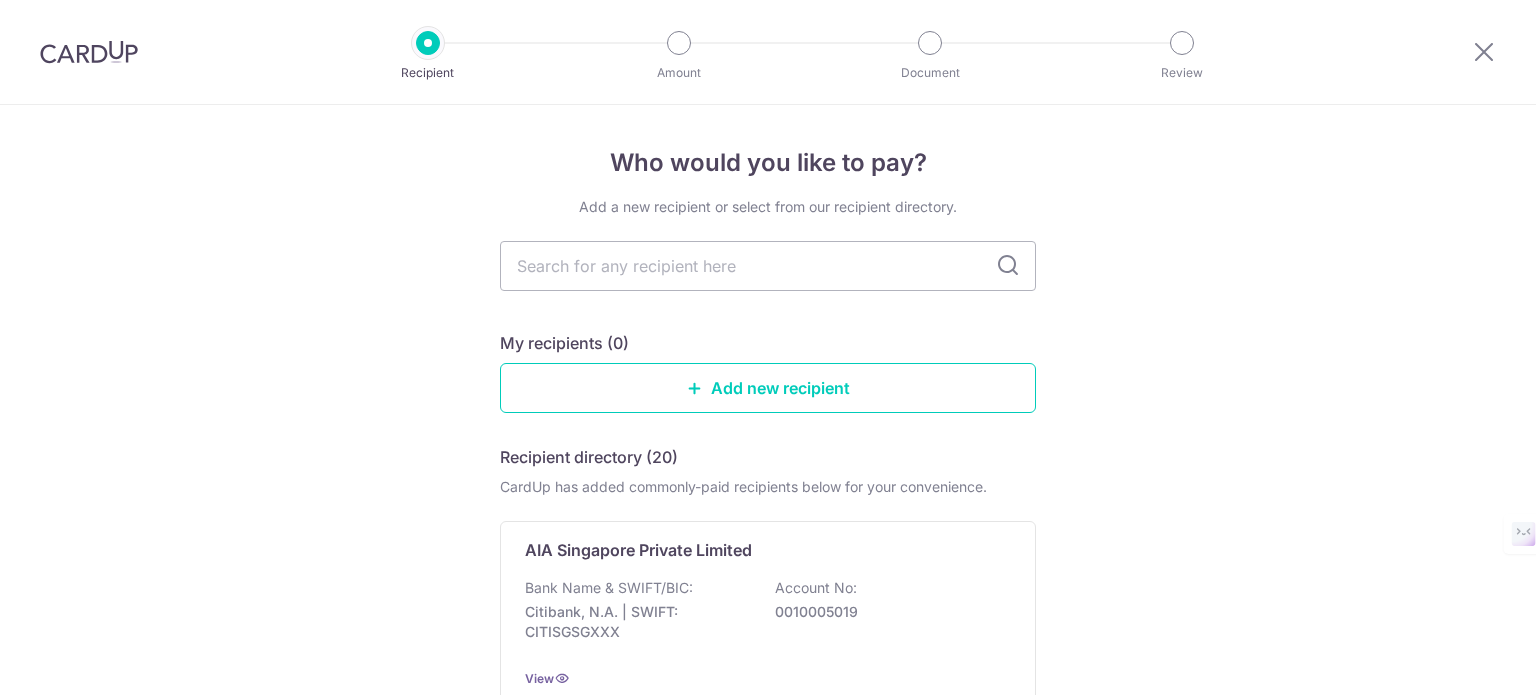 scroll, scrollTop: 0, scrollLeft: 0, axis: both 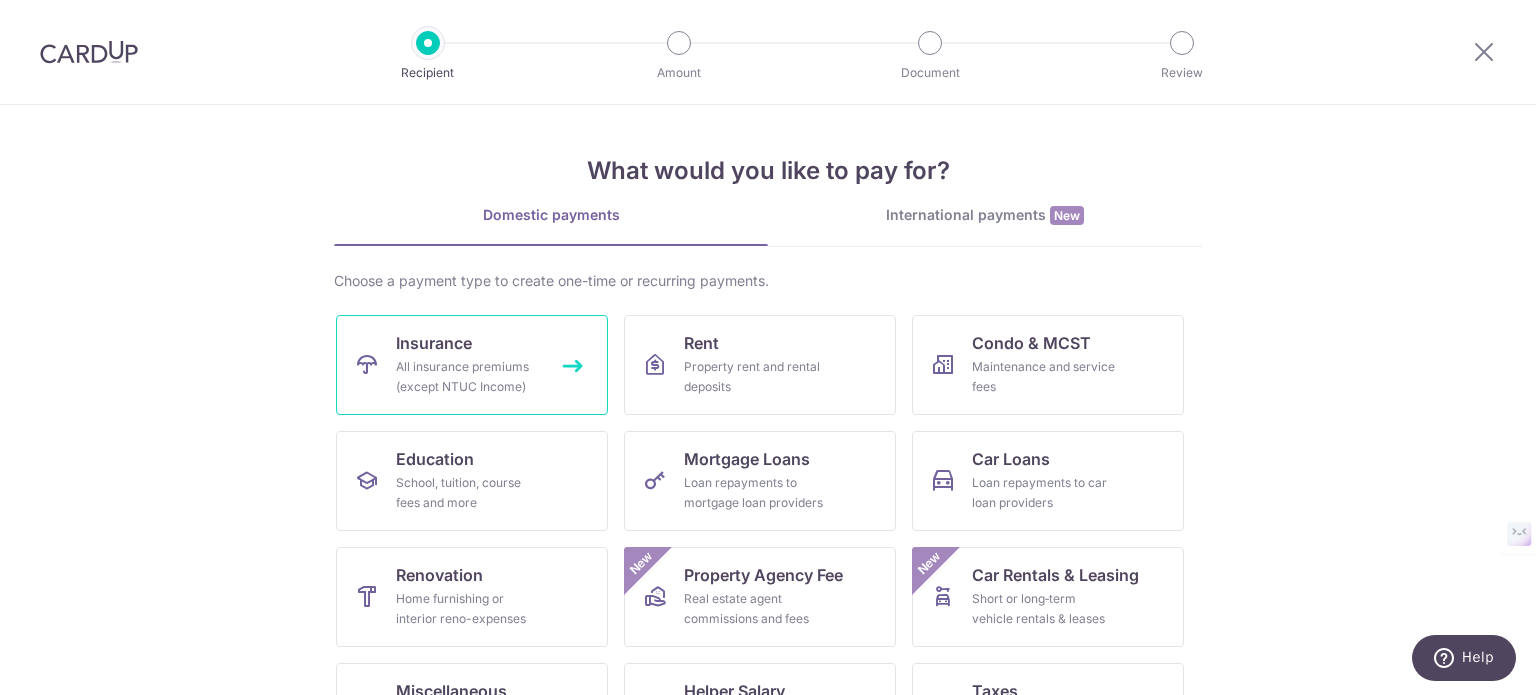 click on "Insurance All insurance premiums (except NTUC Income)" at bounding box center [472, 365] 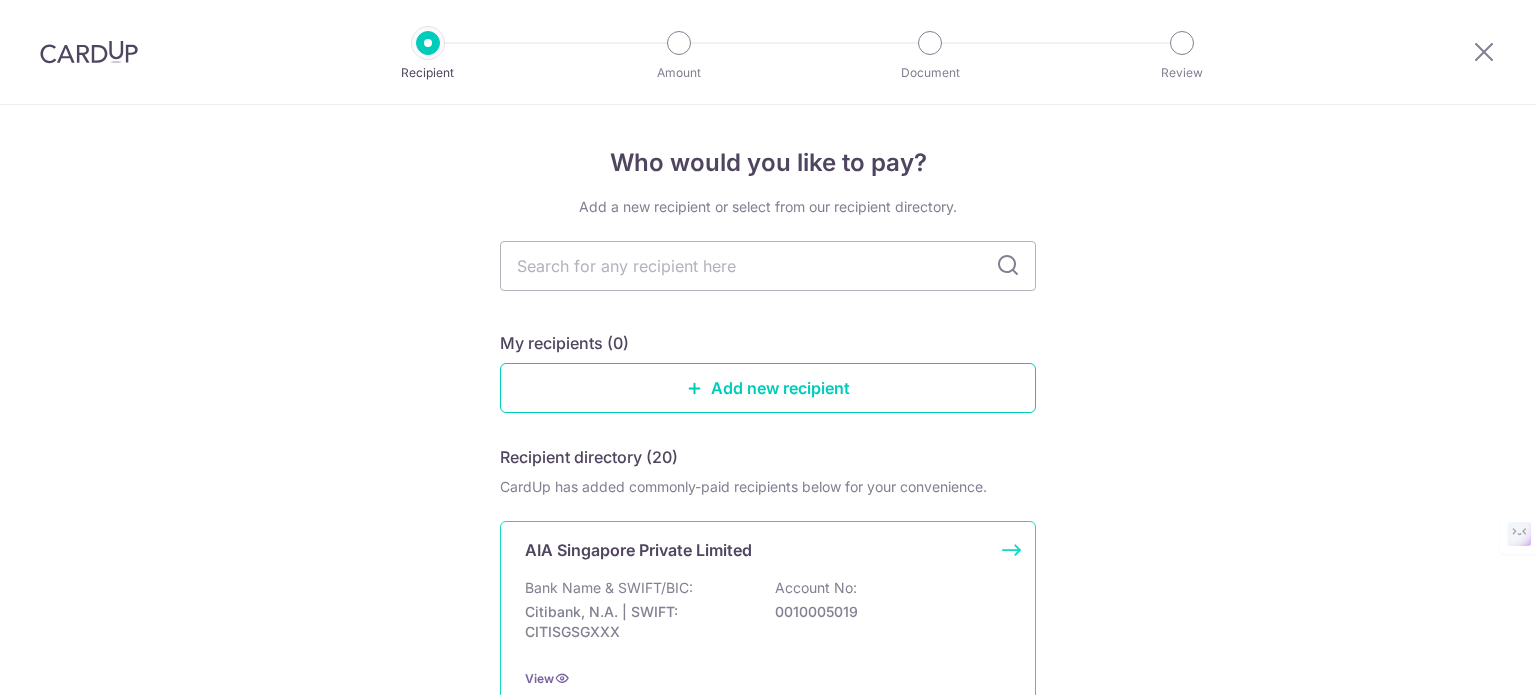 scroll, scrollTop: 0, scrollLeft: 0, axis: both 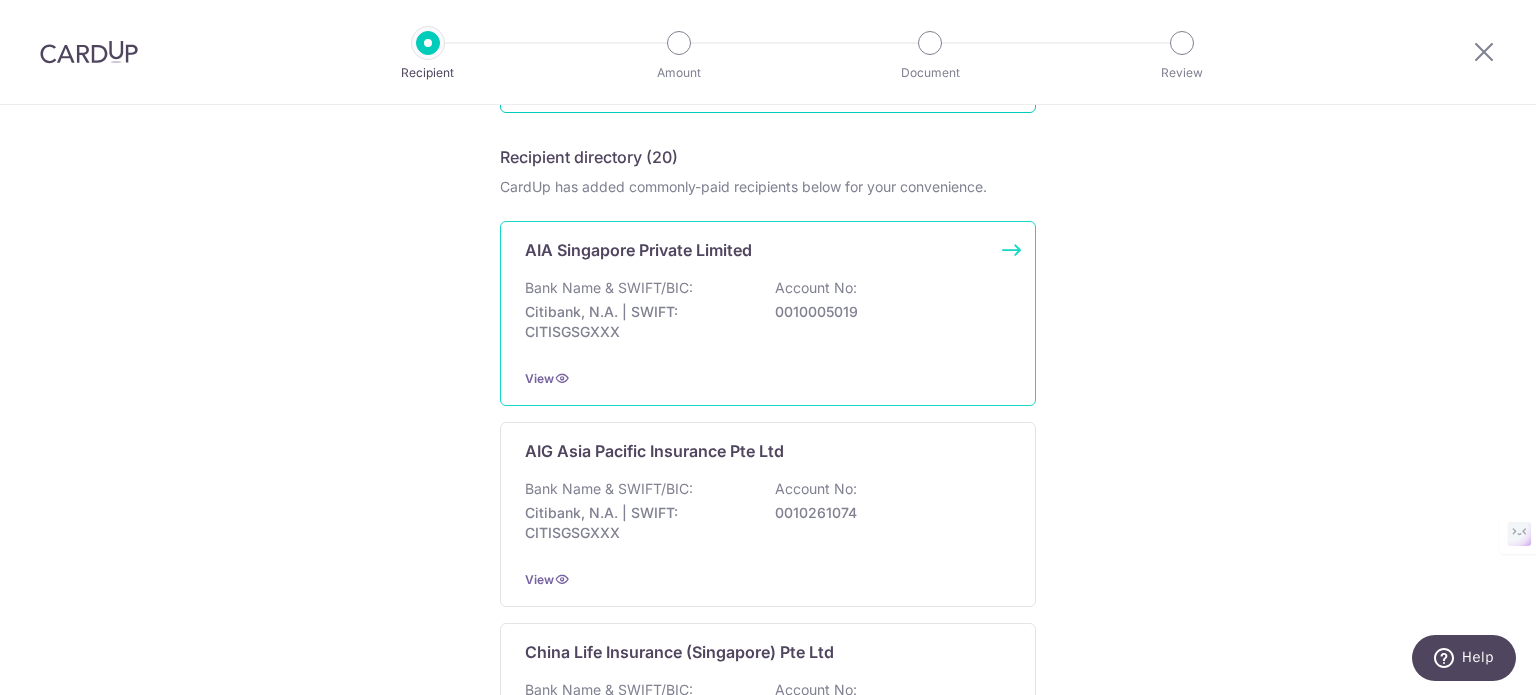 click on "Bank Name & SWIFT/BIC:" at bounding box center [609, 288] 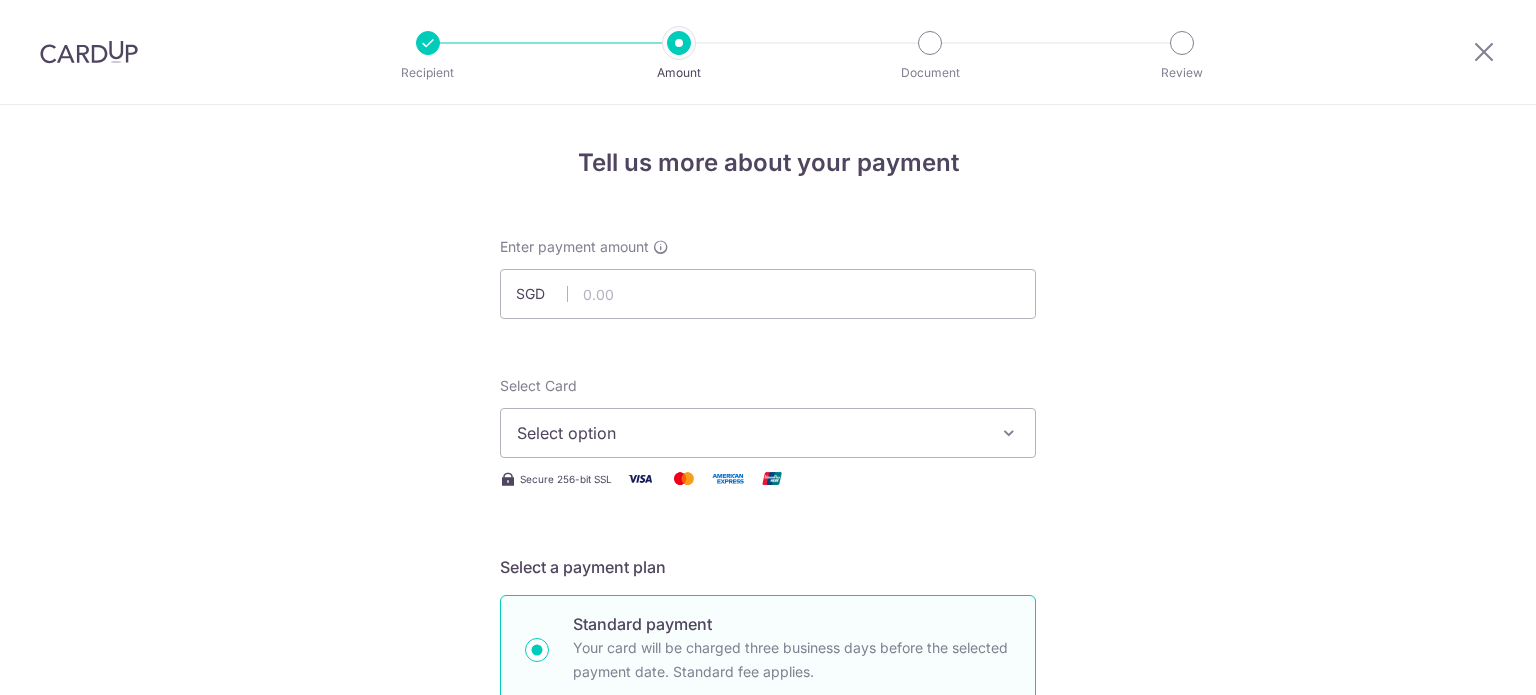scroll, scrollTop: 0, scrollLeft: 0, axis: both 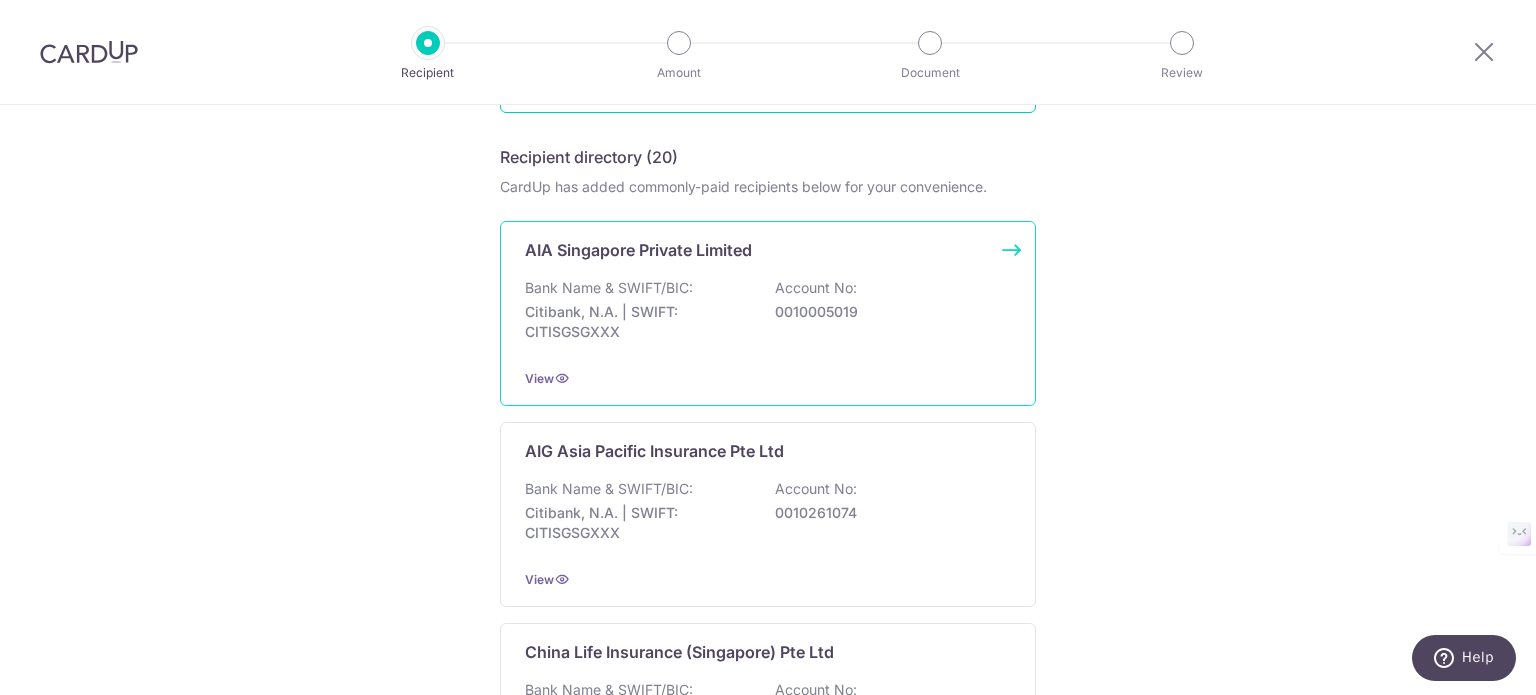 click on "Citibank, N.A. | SWIFT: CITISGSGXXX" at bounding box center (637, 322) 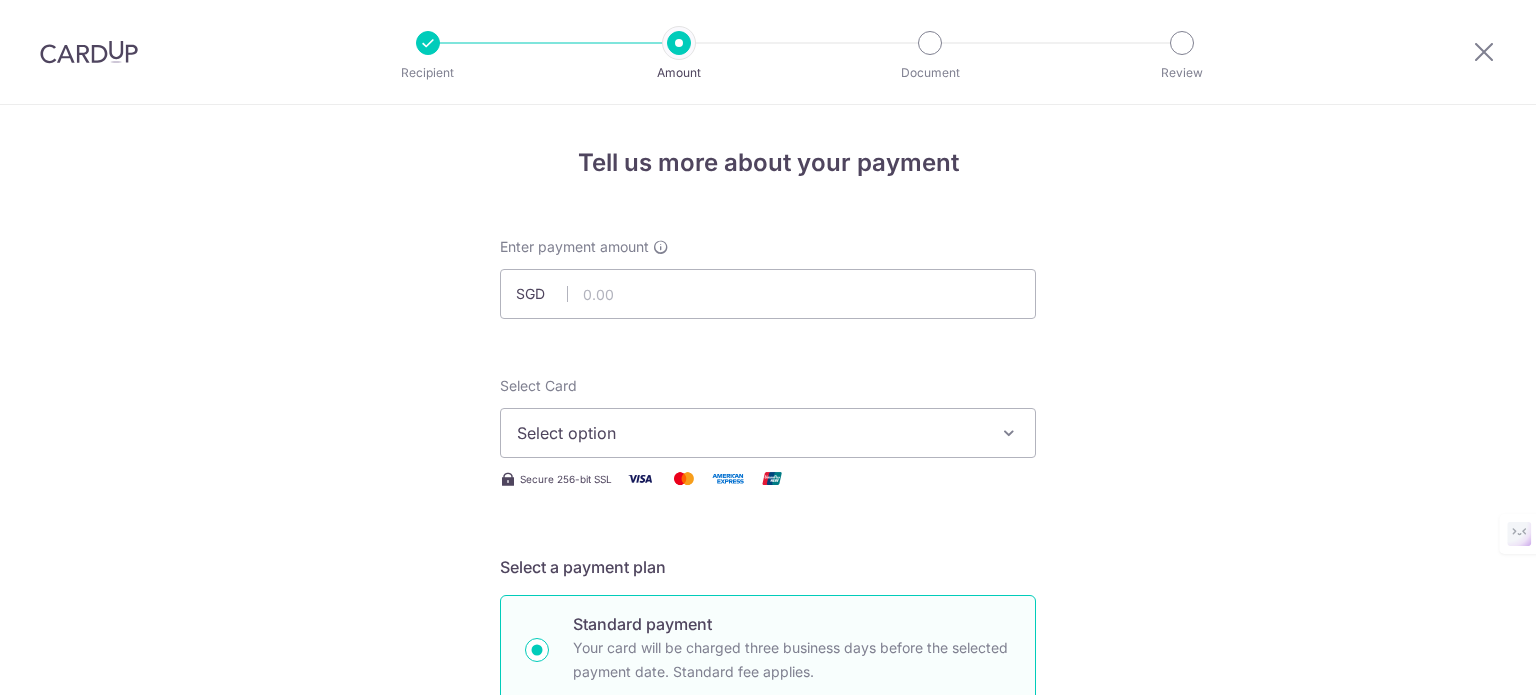 scroll, scrollTop: 0, scrollLeft: 0, axis: both 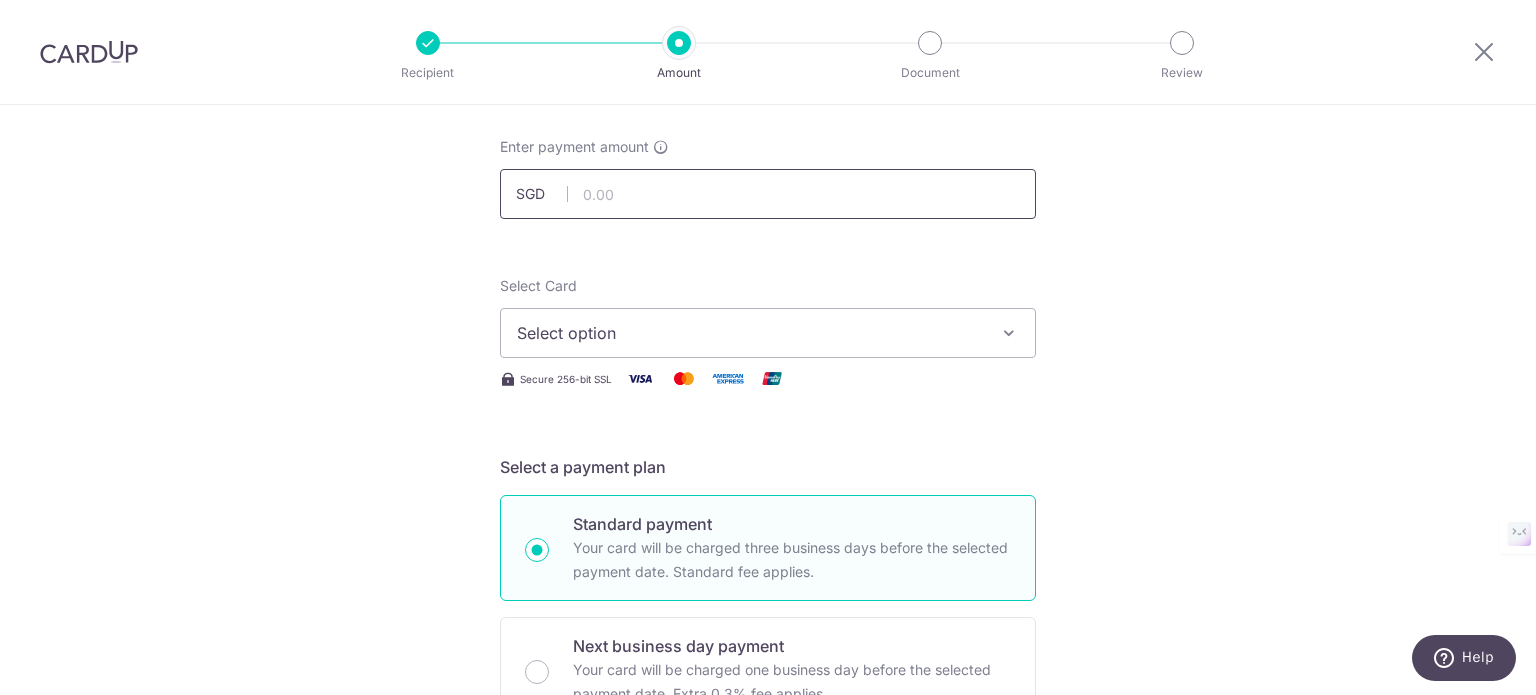 click at bounding box center (768, 194) 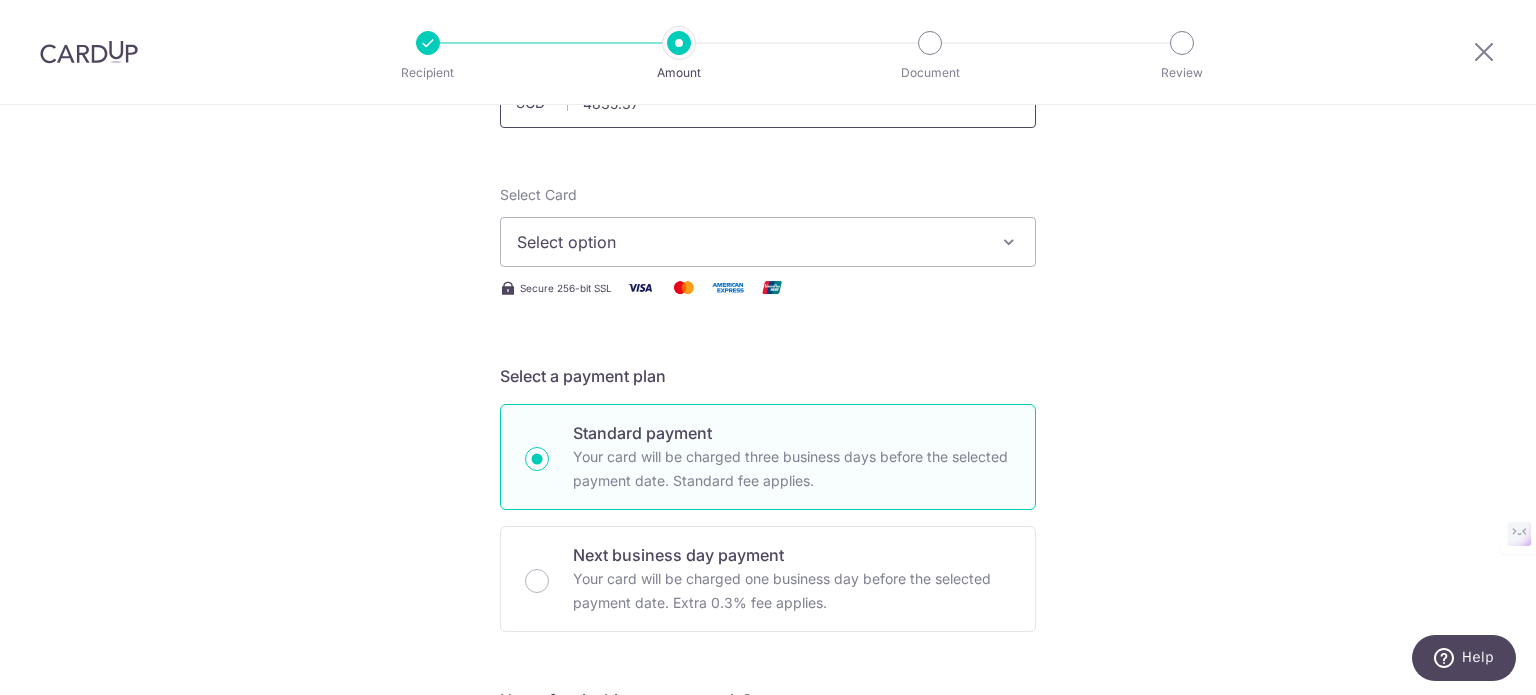scroll, scrollTop: 200, scrollLeft: 0, axis: vertical 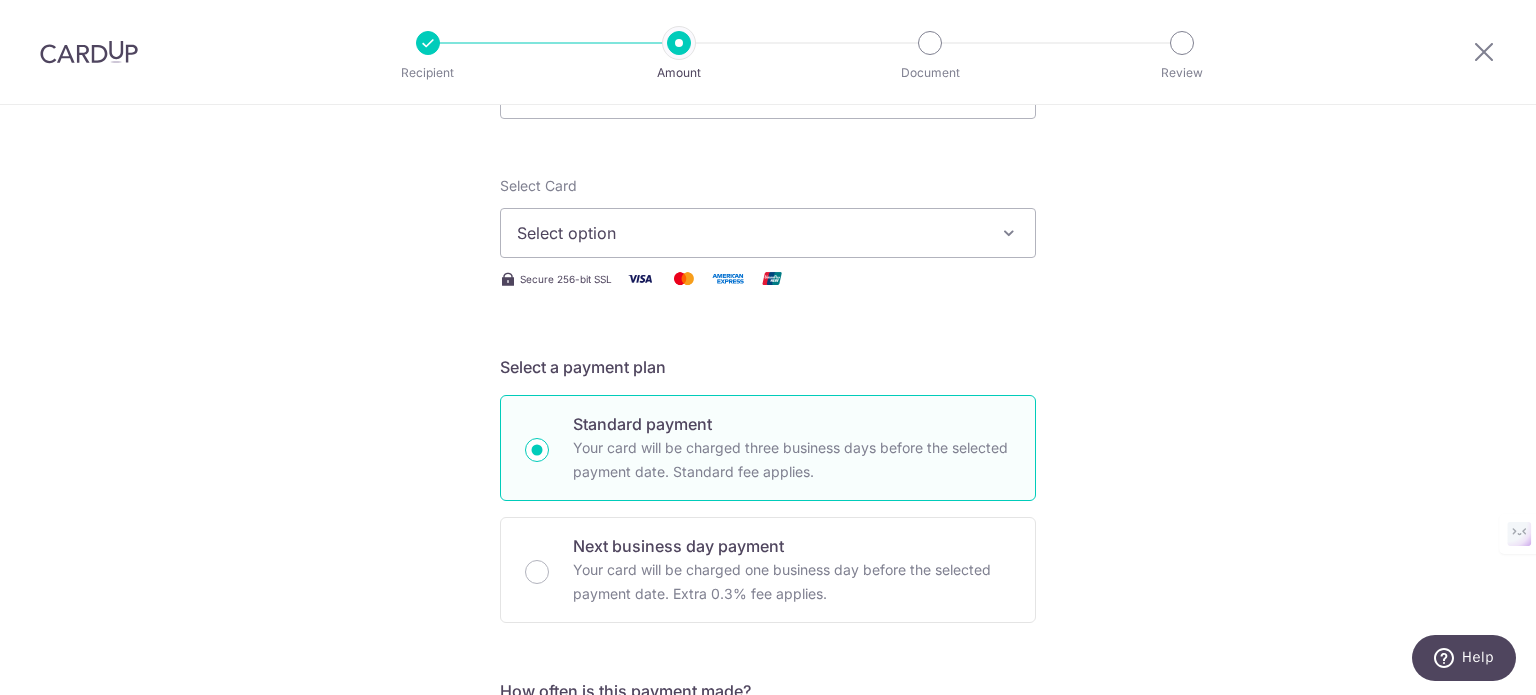 type on "4,835.37" 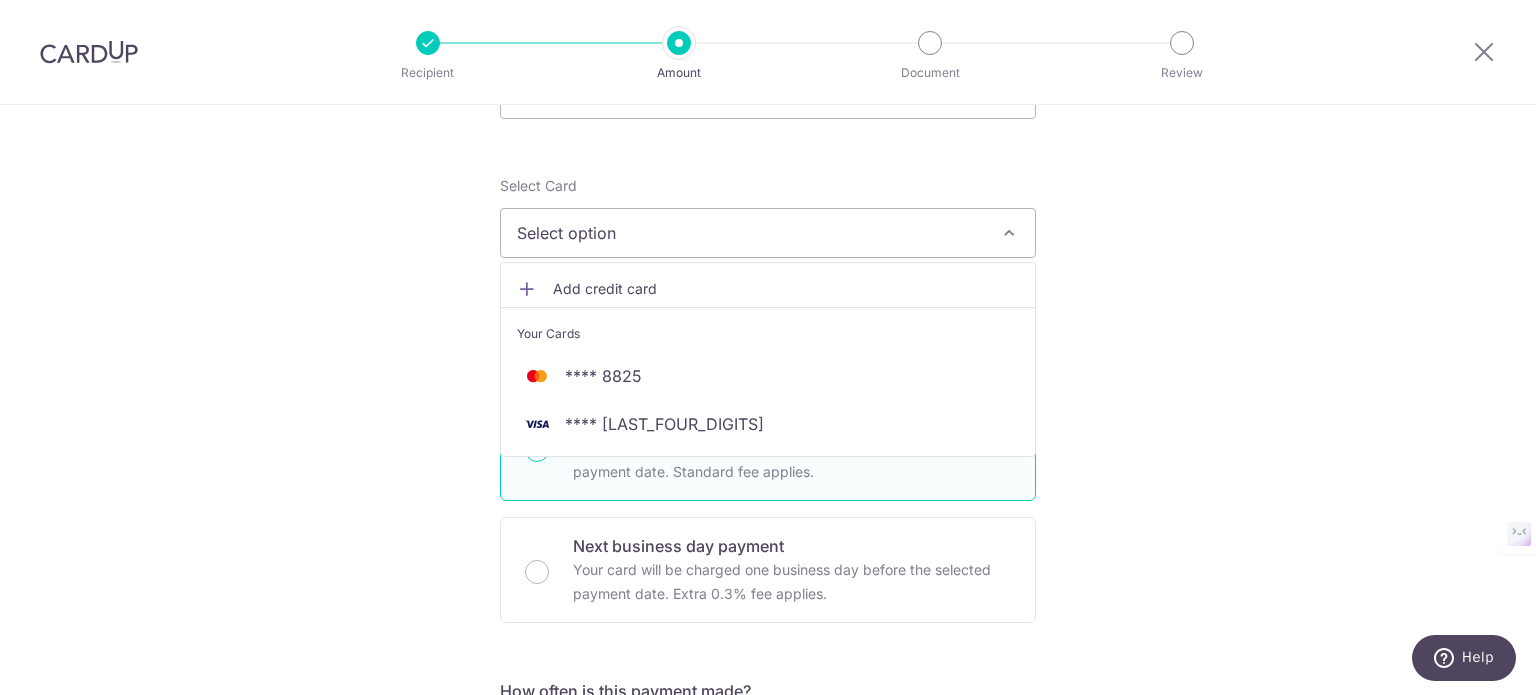 scroll, scrollTop: 300, scrollLeft: 0, axis: vertical 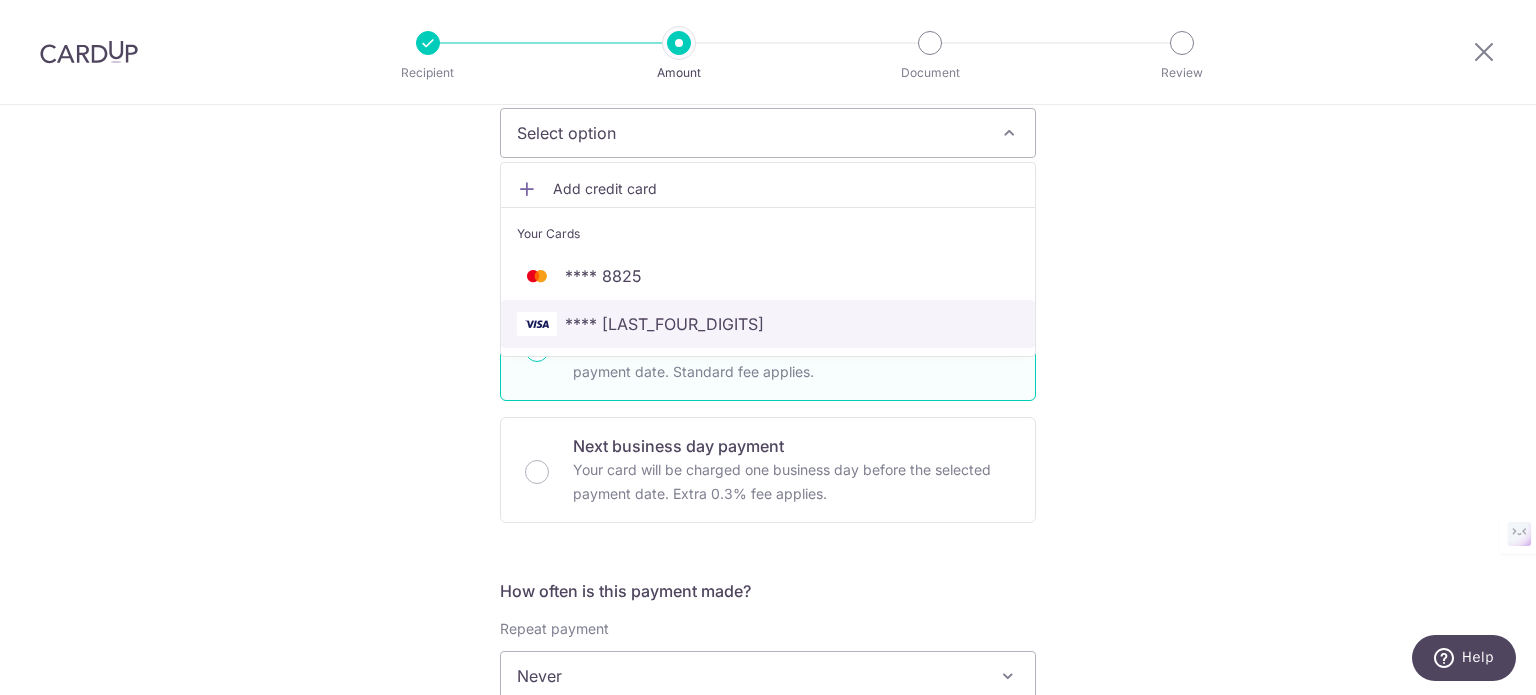 click on "**** 7140" at bounding box center [664, 324] 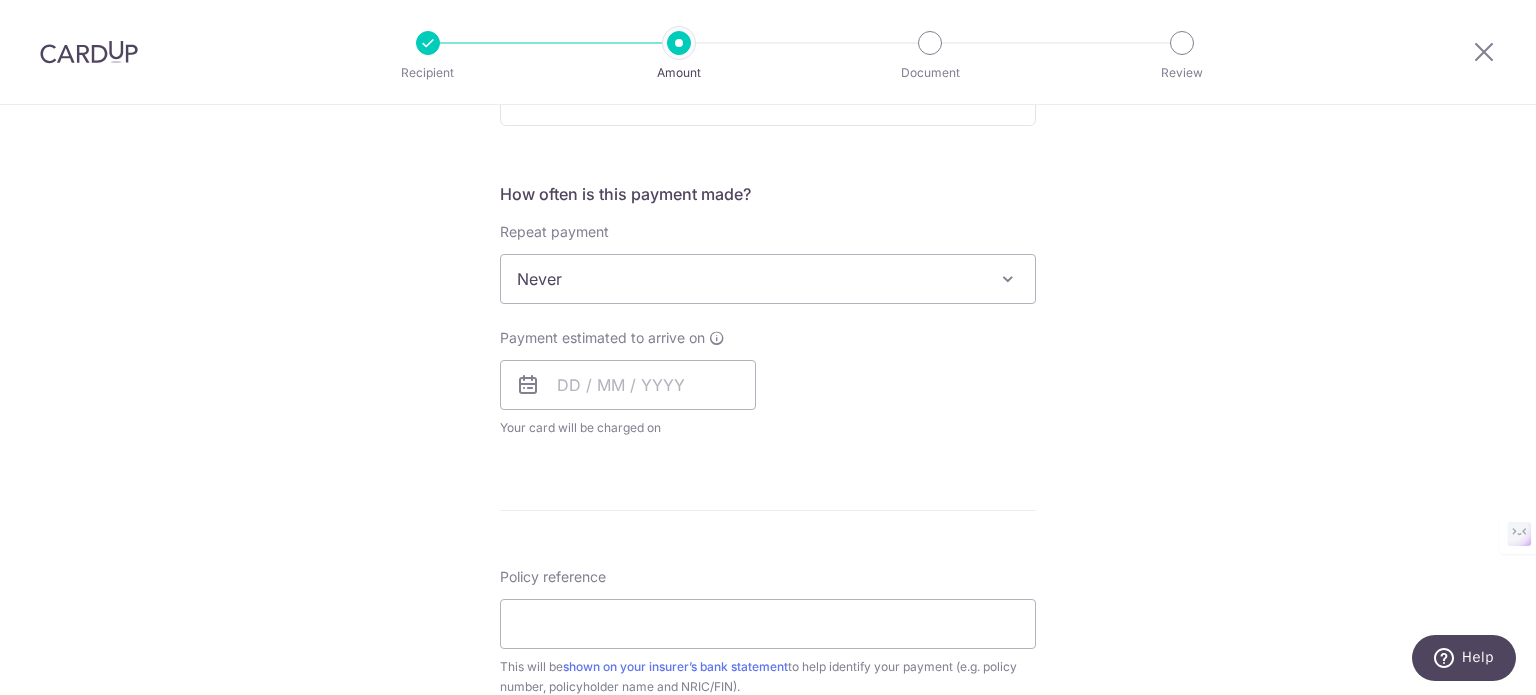 scroll, scrollTop: 700, scrollLeft: 0, axis: vertical 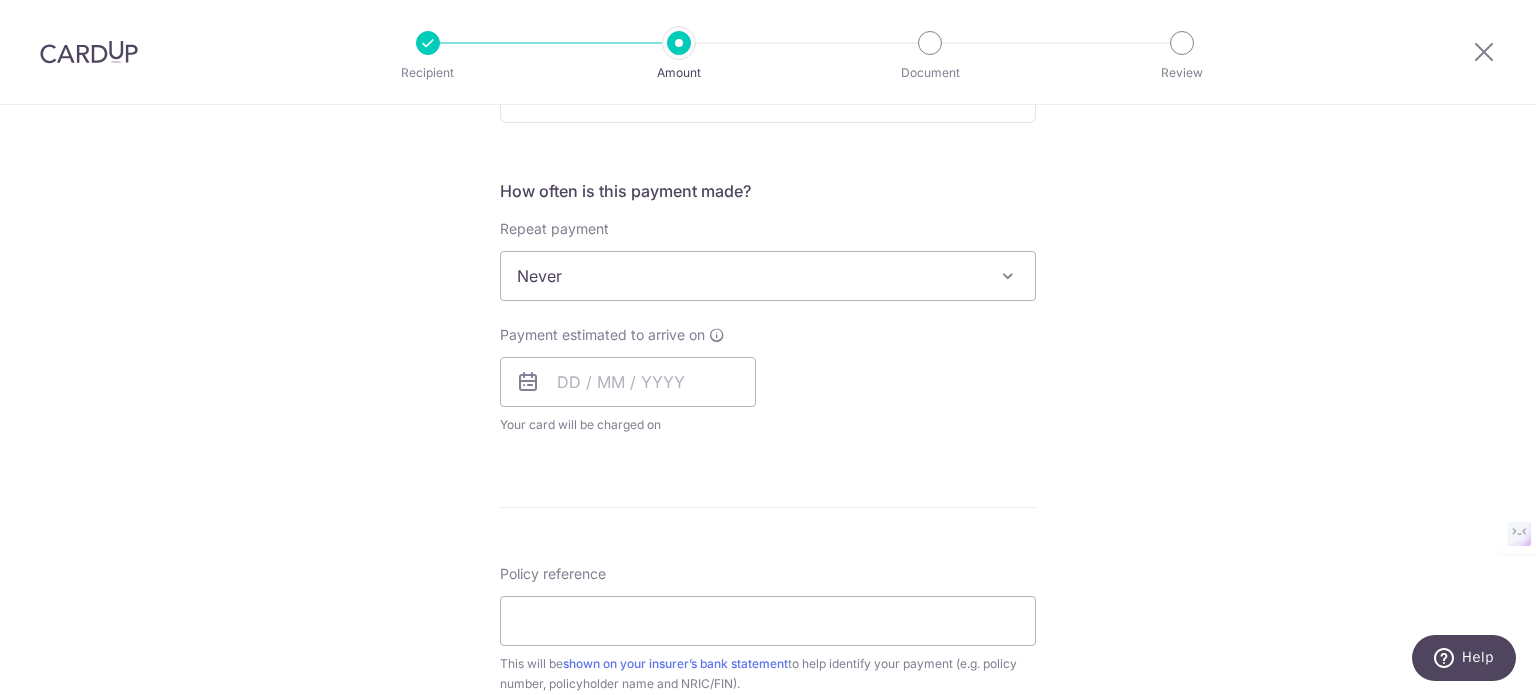 click on "Never" at bounding box center (768, 276) 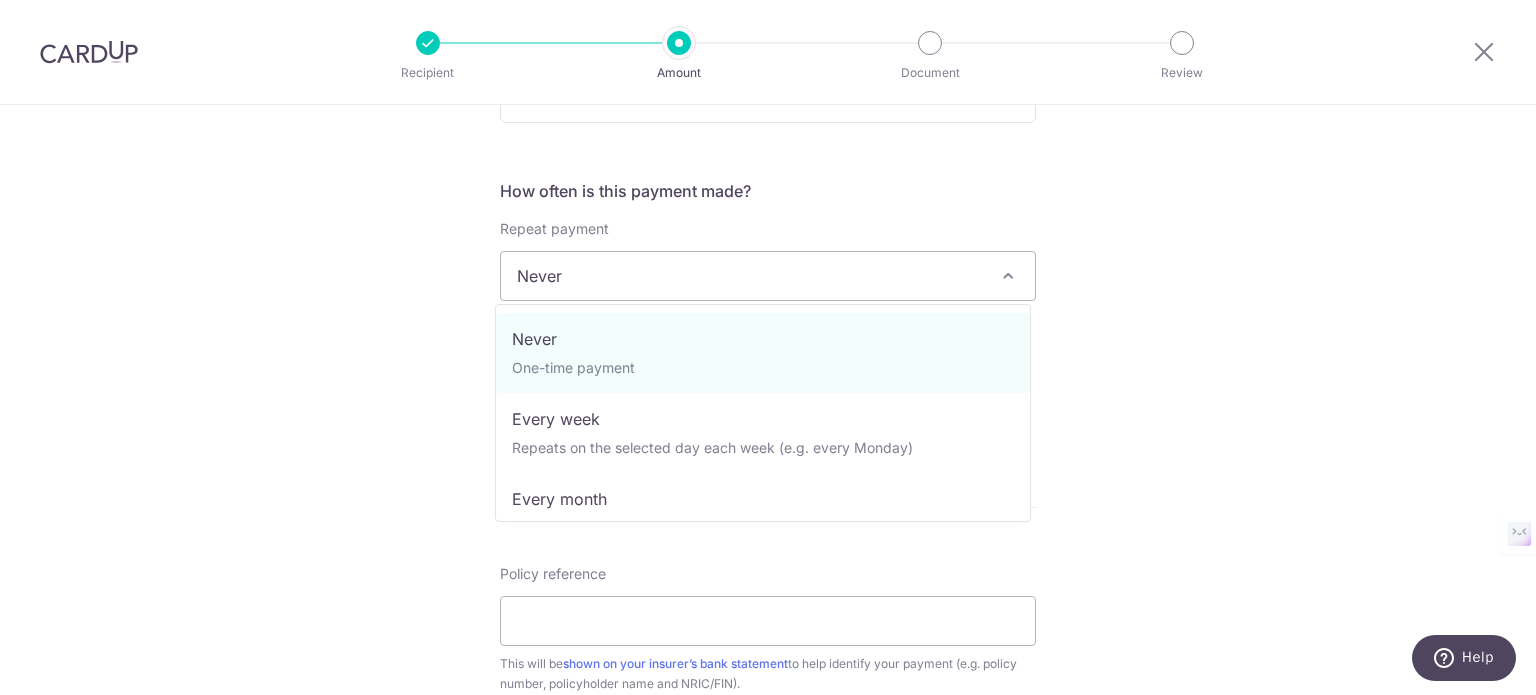 click on "Never" at bounding box center [768, 276] 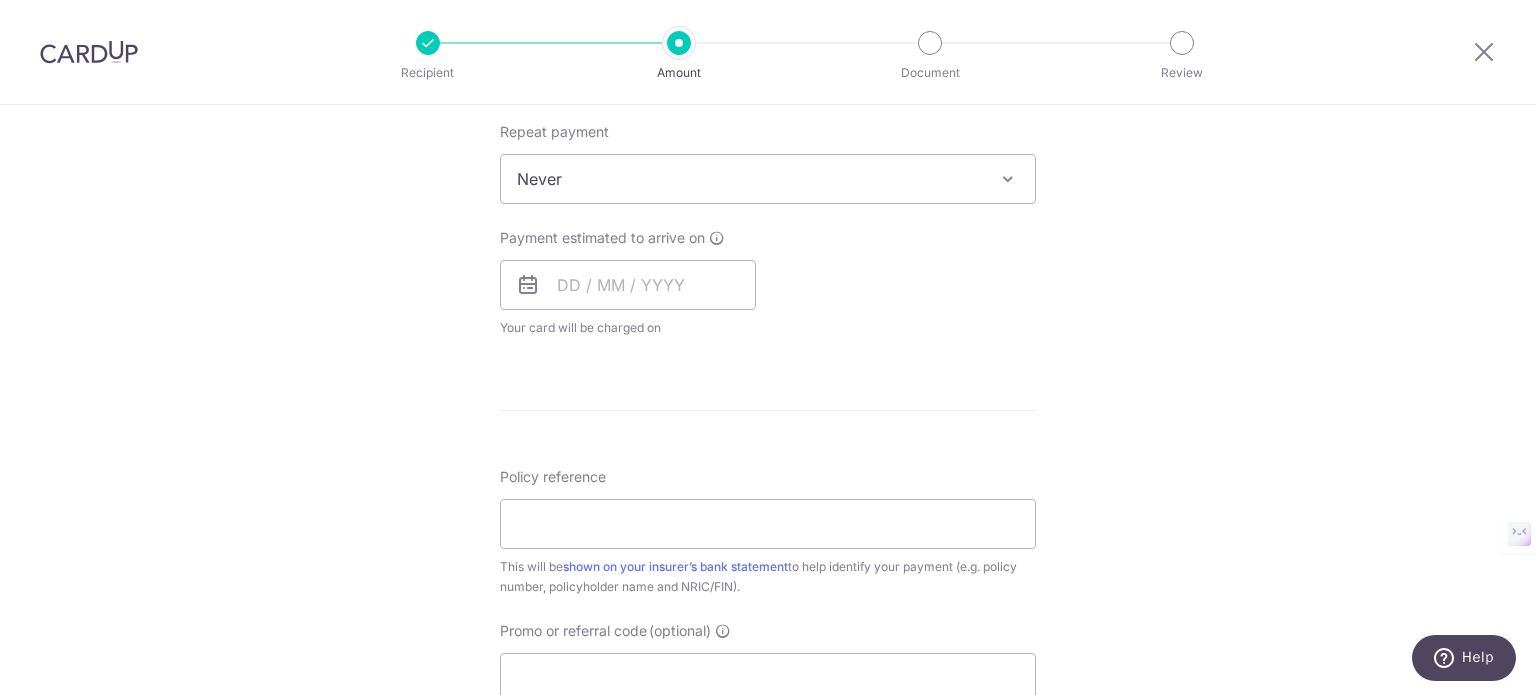 scroll, scrollTop: 800, scrollLeft: 0, axis: vertical 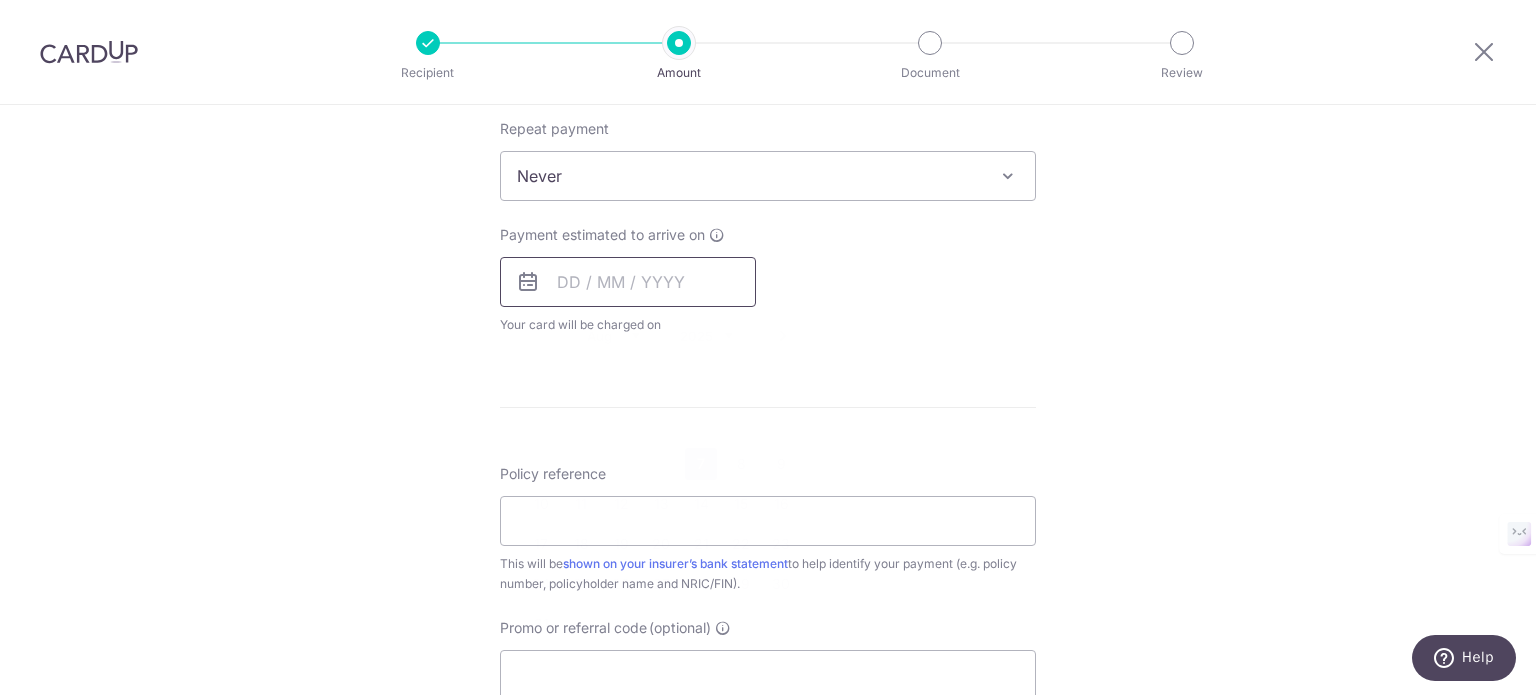 click at bounding box center (628, 282) 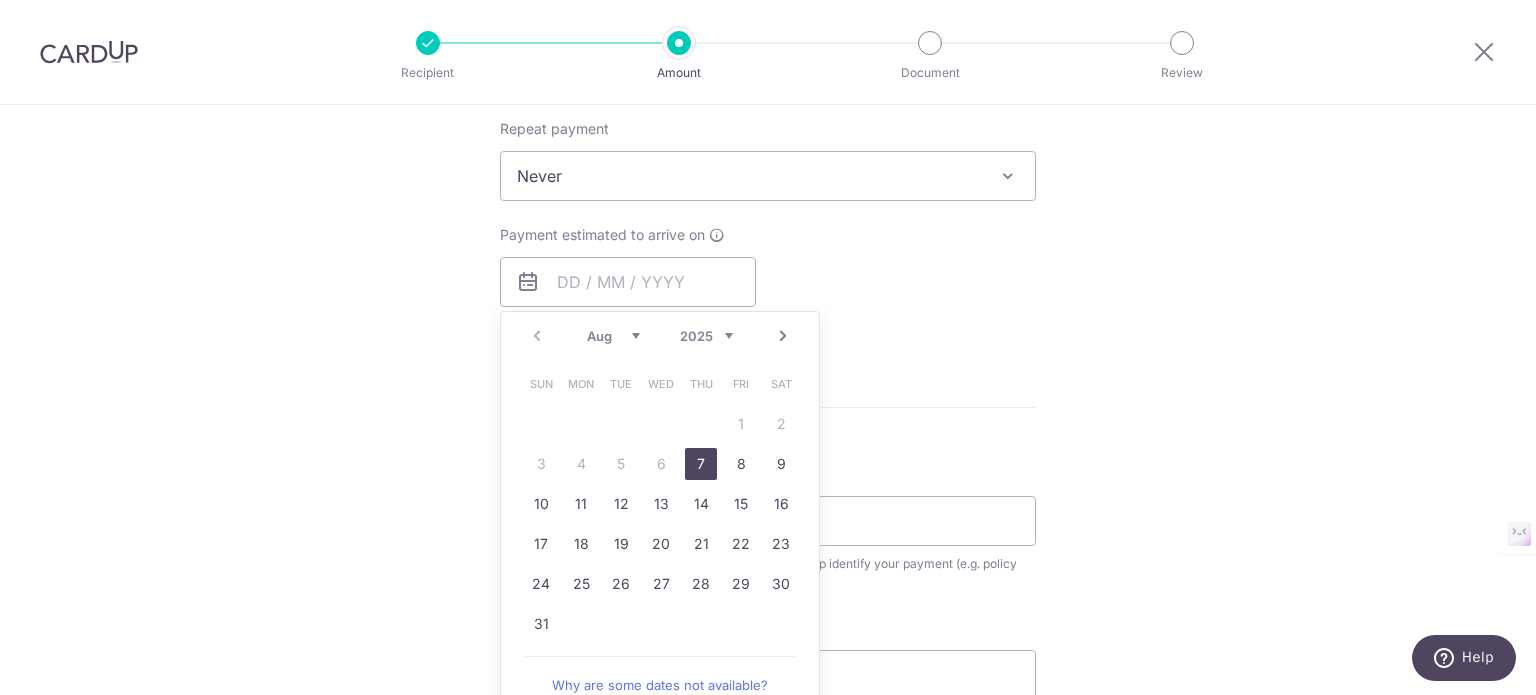 click at bounding box center [528, 282] 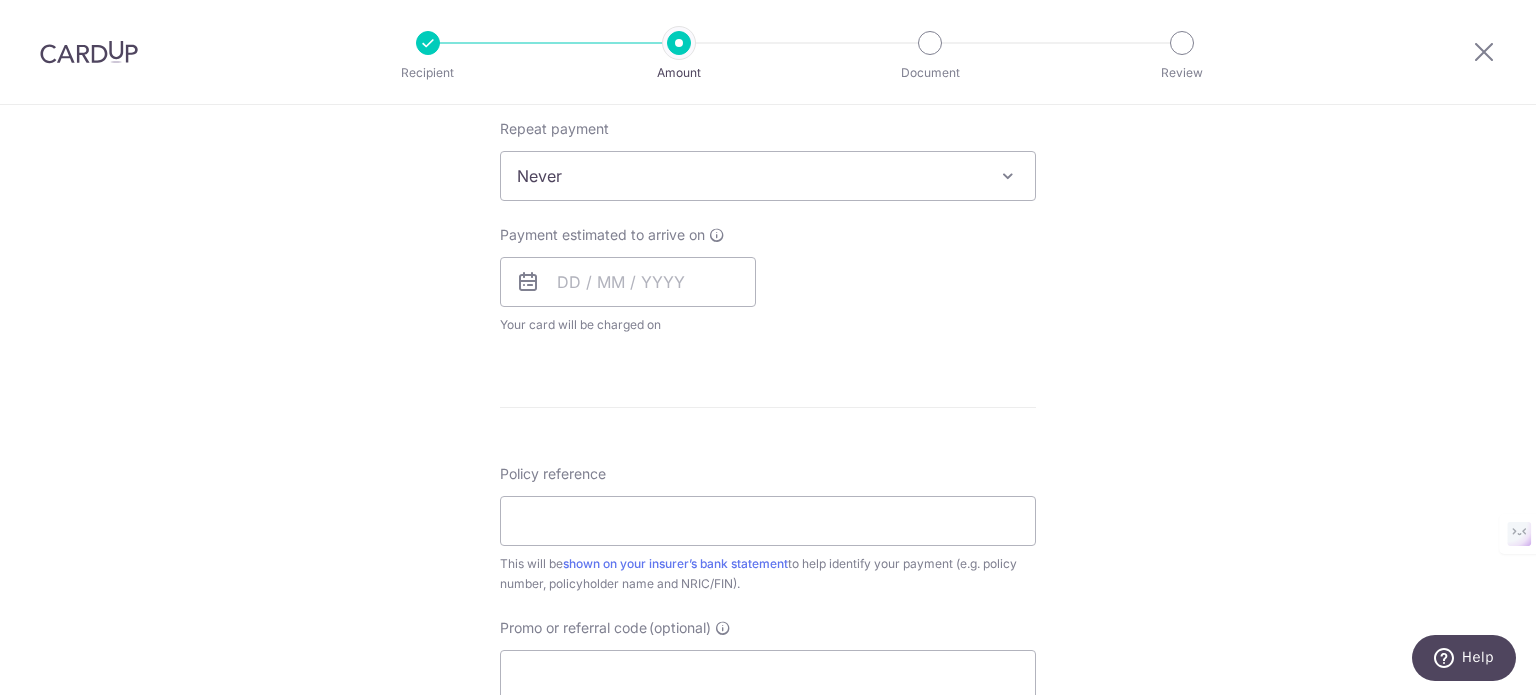 click at bounding box center (528, 282) 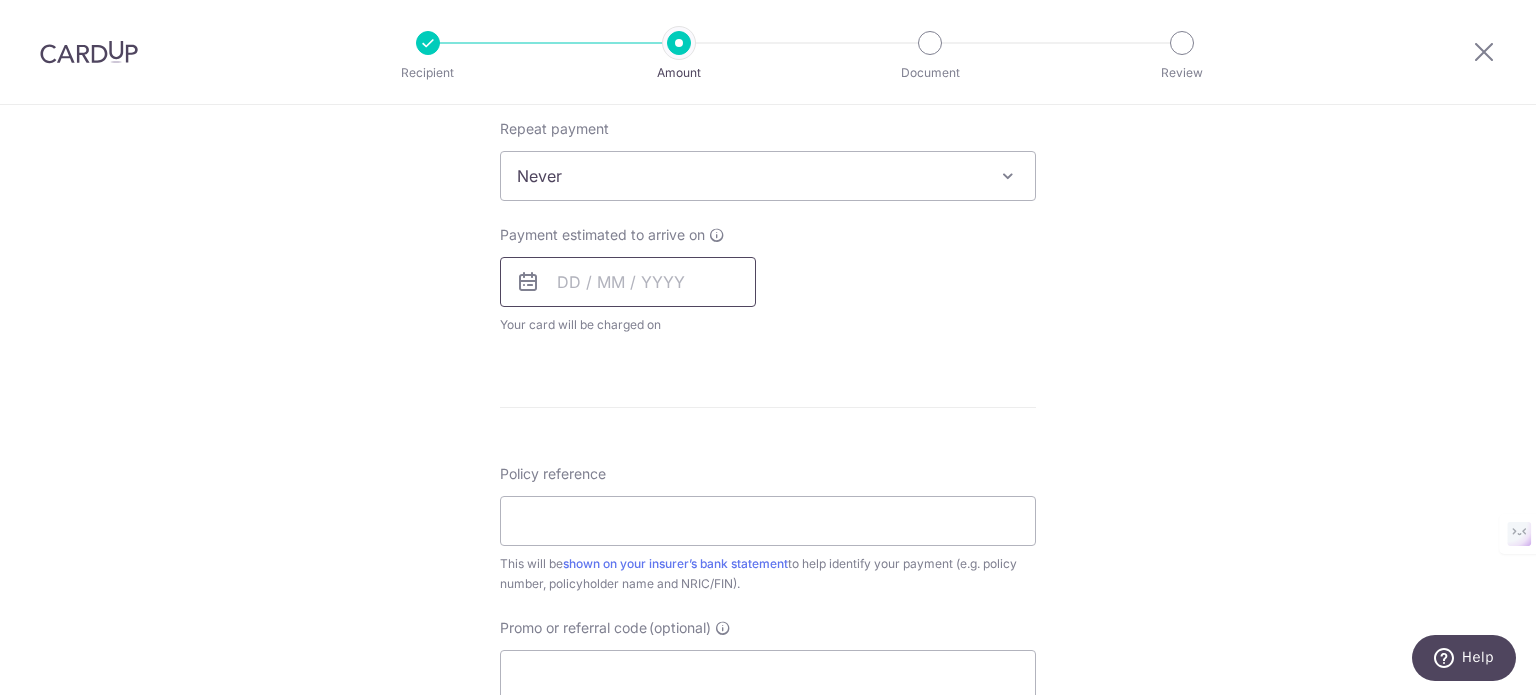 click at bounding box center (628, 282) 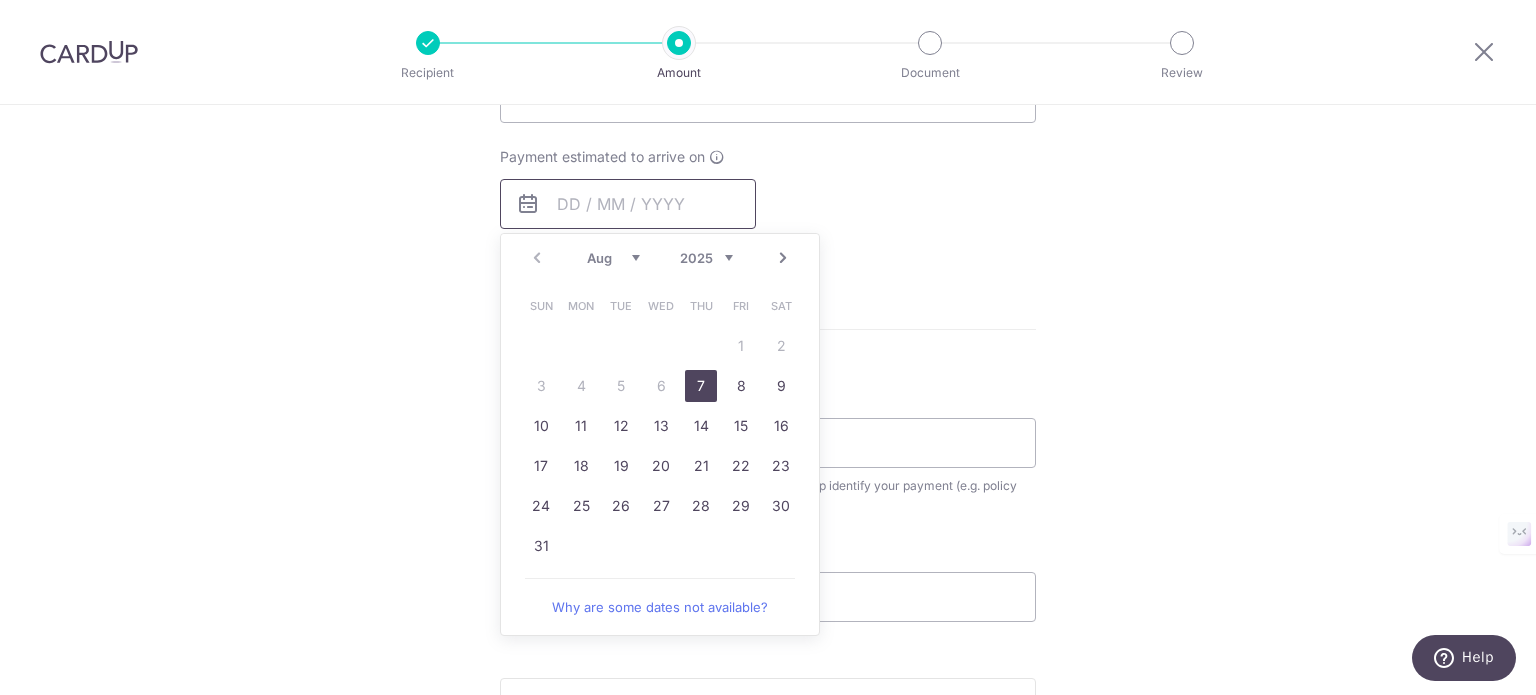scroll, scrollTop: 900, scrollLeft: 0, axis: vertical 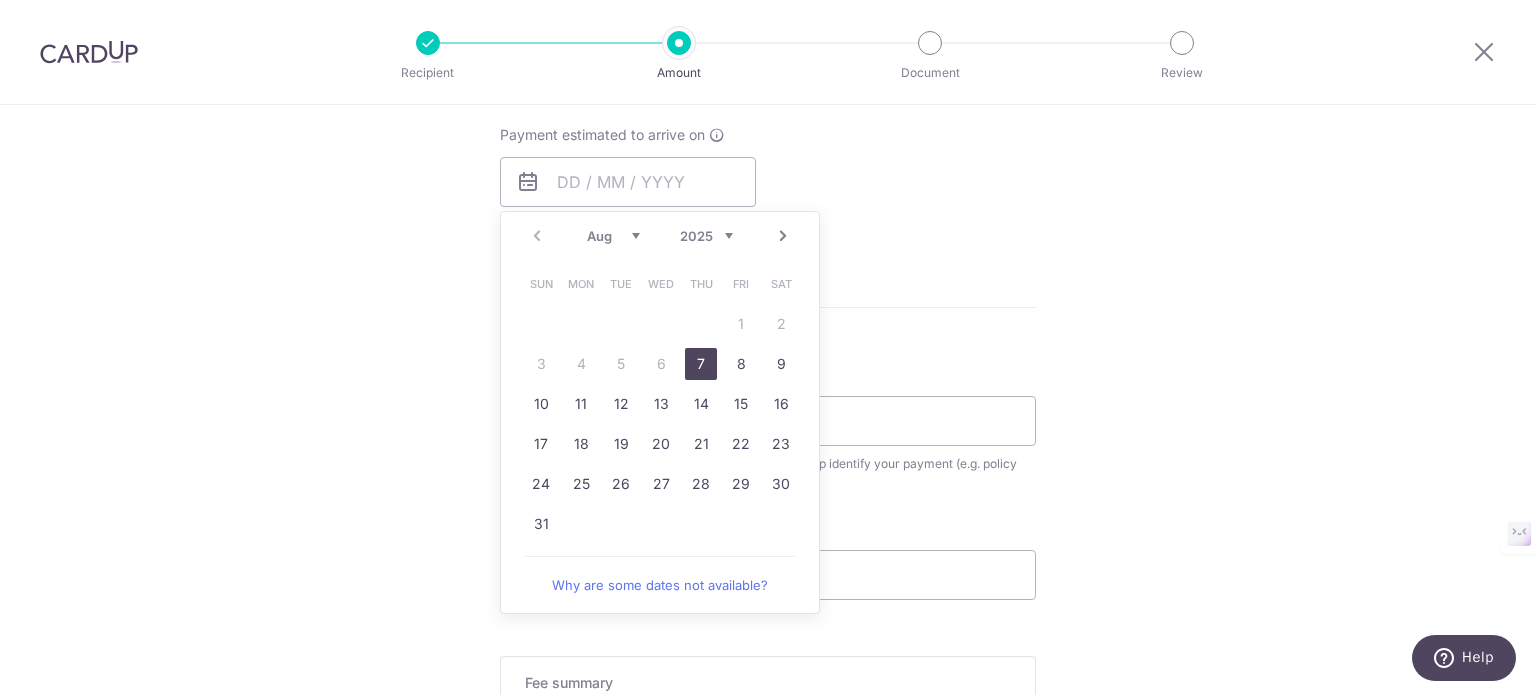 click on "7" at bounding box center (701, 364) 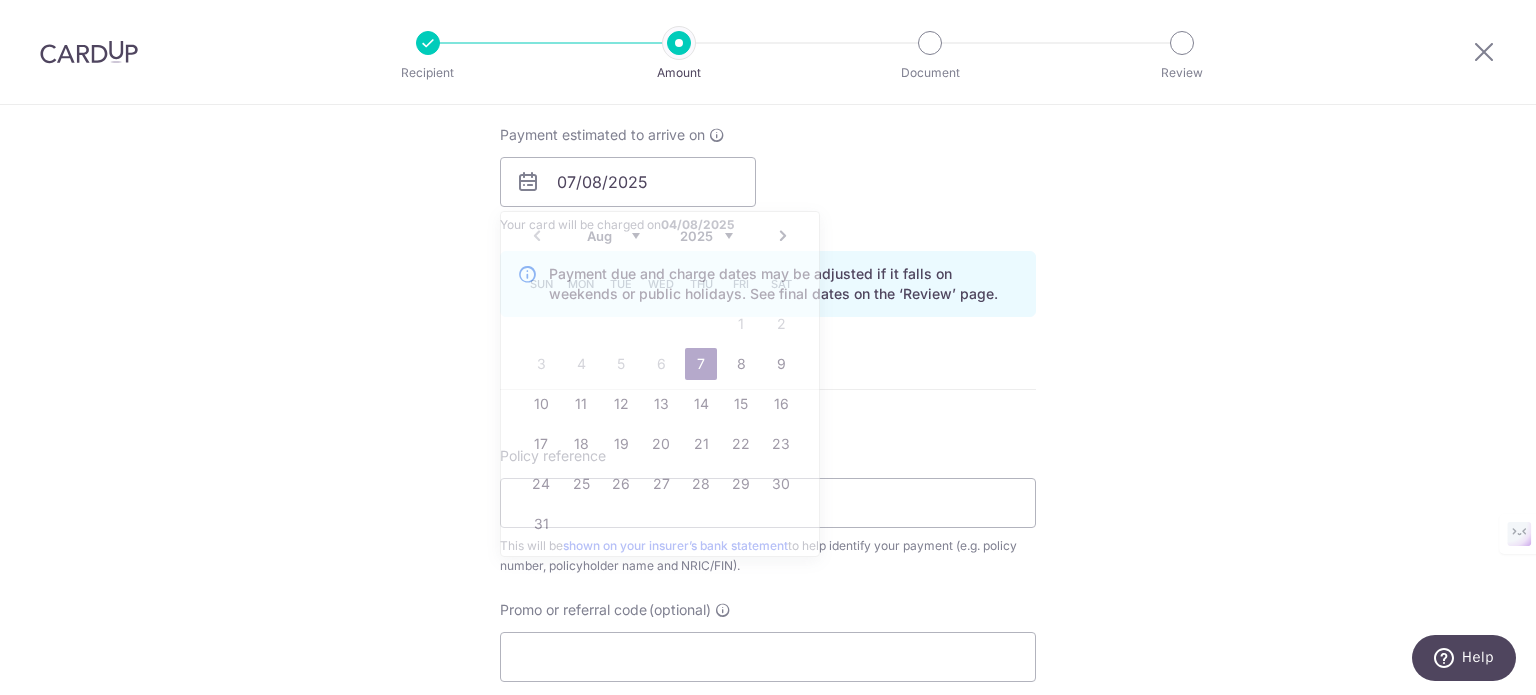 click on "7" at bounding box center [701, 364] 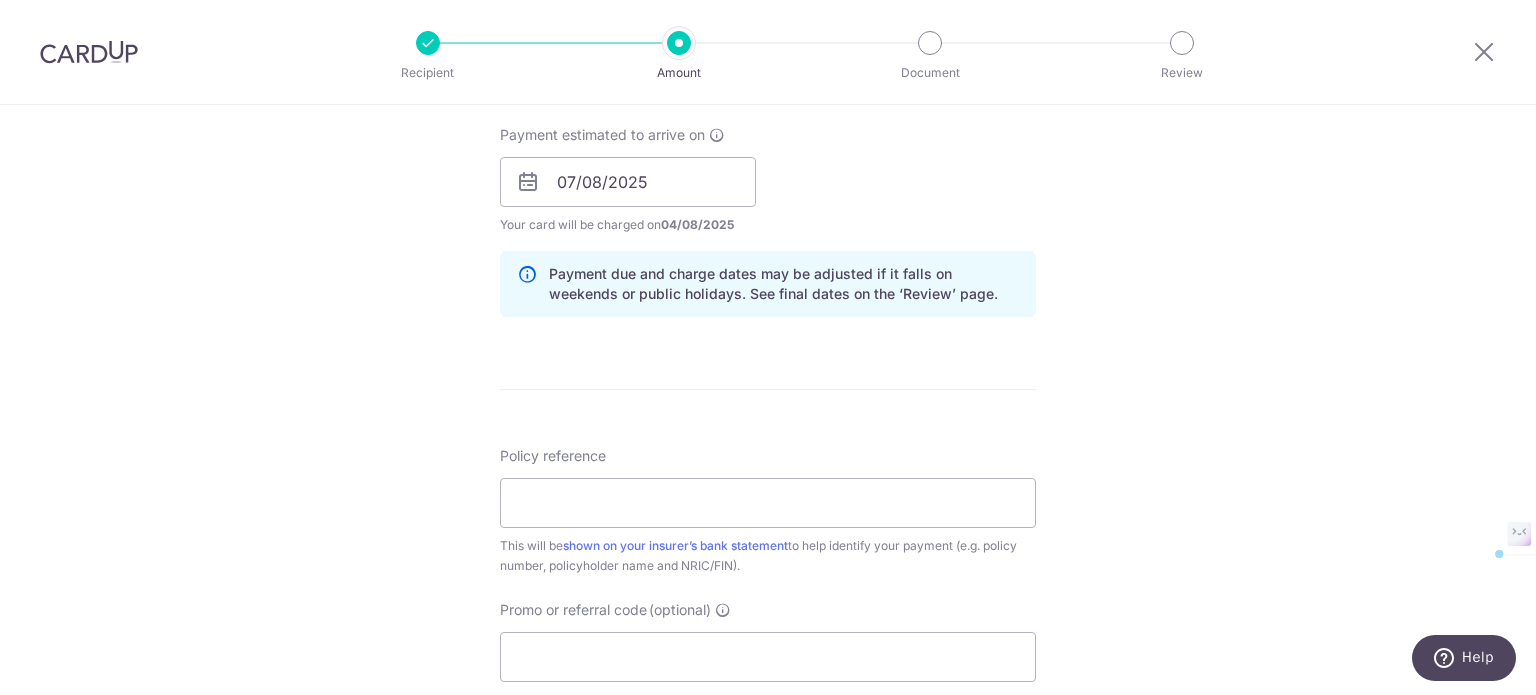 click on "Enter payment amount
SGD
4,835.37
4835.37
Select Card
**** 7140
Add credit card
Your Cards
**** 8825
**** 7140
Secure 256-bit SSL
Text
New card details
Card
Secure 256-bit SSL" at bounding box center [768, 169] 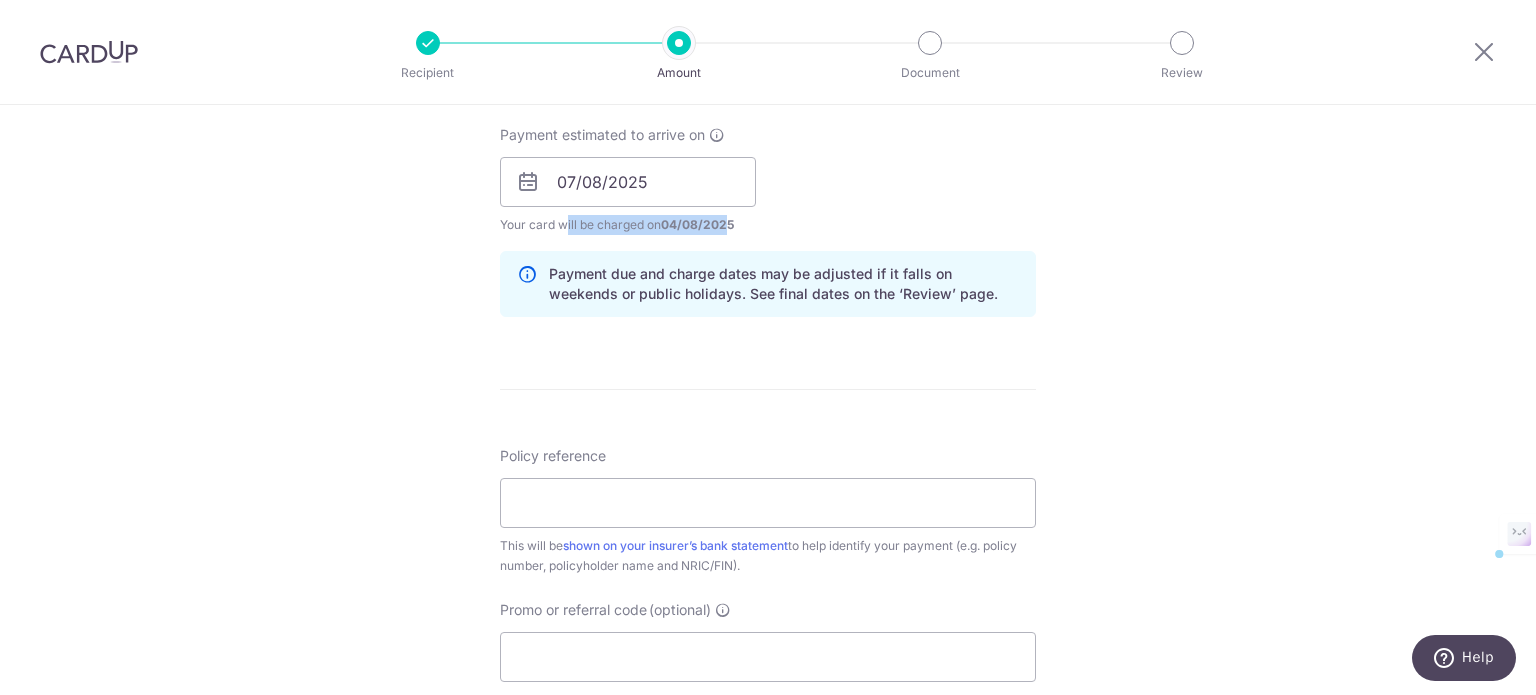 drag, startPoint x: 485, startPoint y: 215, endPoint x: 722, endPoint y: 225, distance: 237.21088 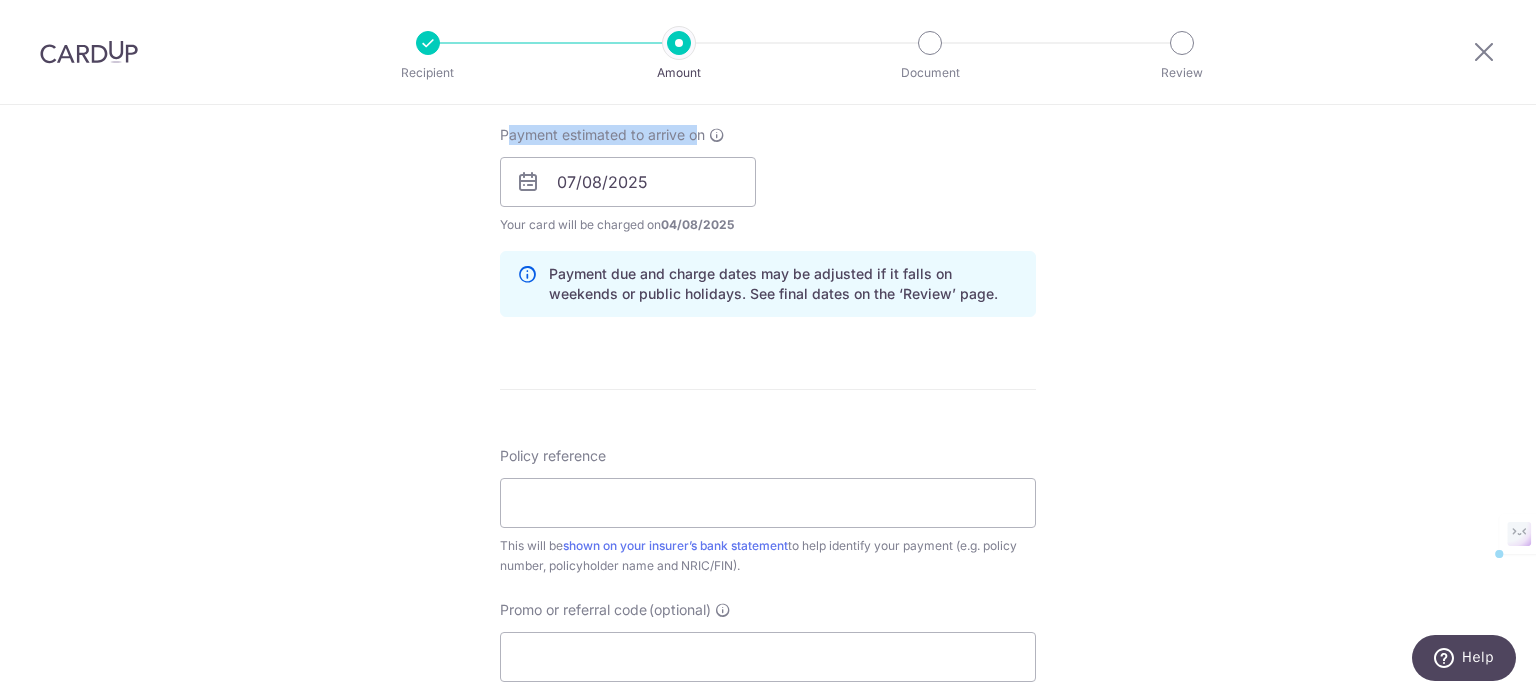 drag, startPoint x: 507, startPoint y: 132, endPoint x: 695, endPoint y: 143, distance: 188.32153 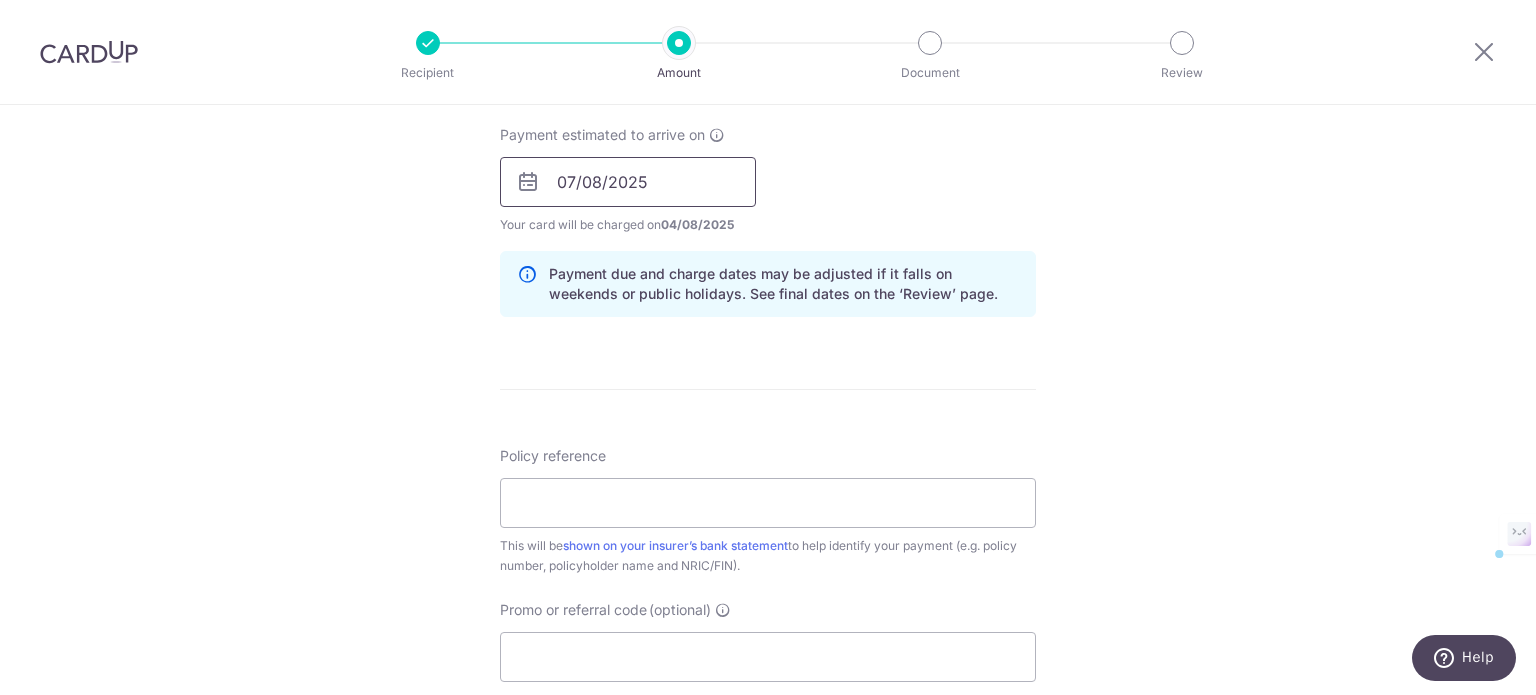 click on "07/08/2025" at bounding box center [628, 182] 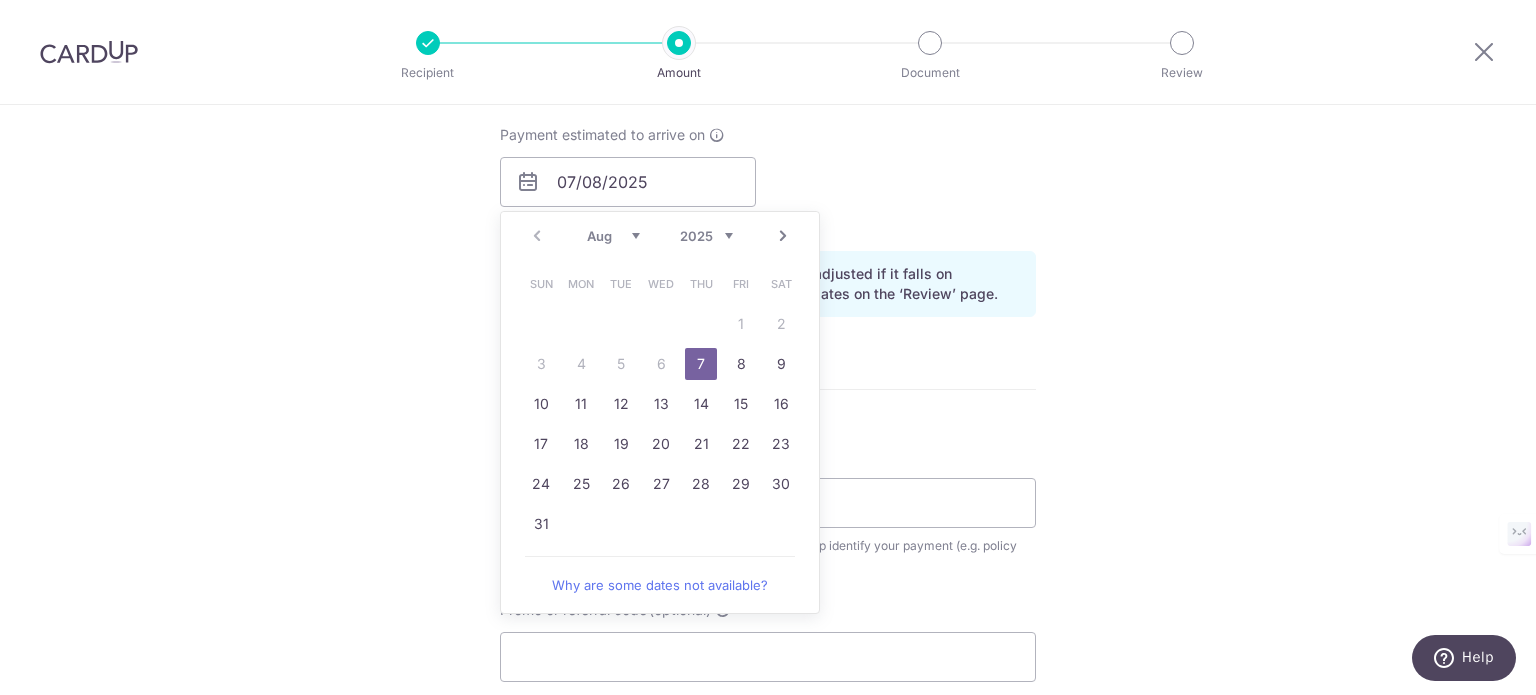 click on "Payment estimated to arrive on
07/08/2025
Prev Next Aug Sep Oct Nov Dec 2025 2026 2027 2028 2029 2030 2031 2032 2033 2034 2035 Sun Mon Tue Wed Thu Fri Sat           1 2 3 4 5 6 7 8 9 10 11 12 13 14 15 16 17 18 19 20 21 22 23 24 25 26 27 28 29 30 31             Why are some dates not available?
Your card will be charged on  04/08/2025  for the first payment
* If your payment is funded by  9:00am SGT on Tuesday 05/08/2025
05/08/2025
No. of Payments
07/08/2025" at bounding box center (768, 180) 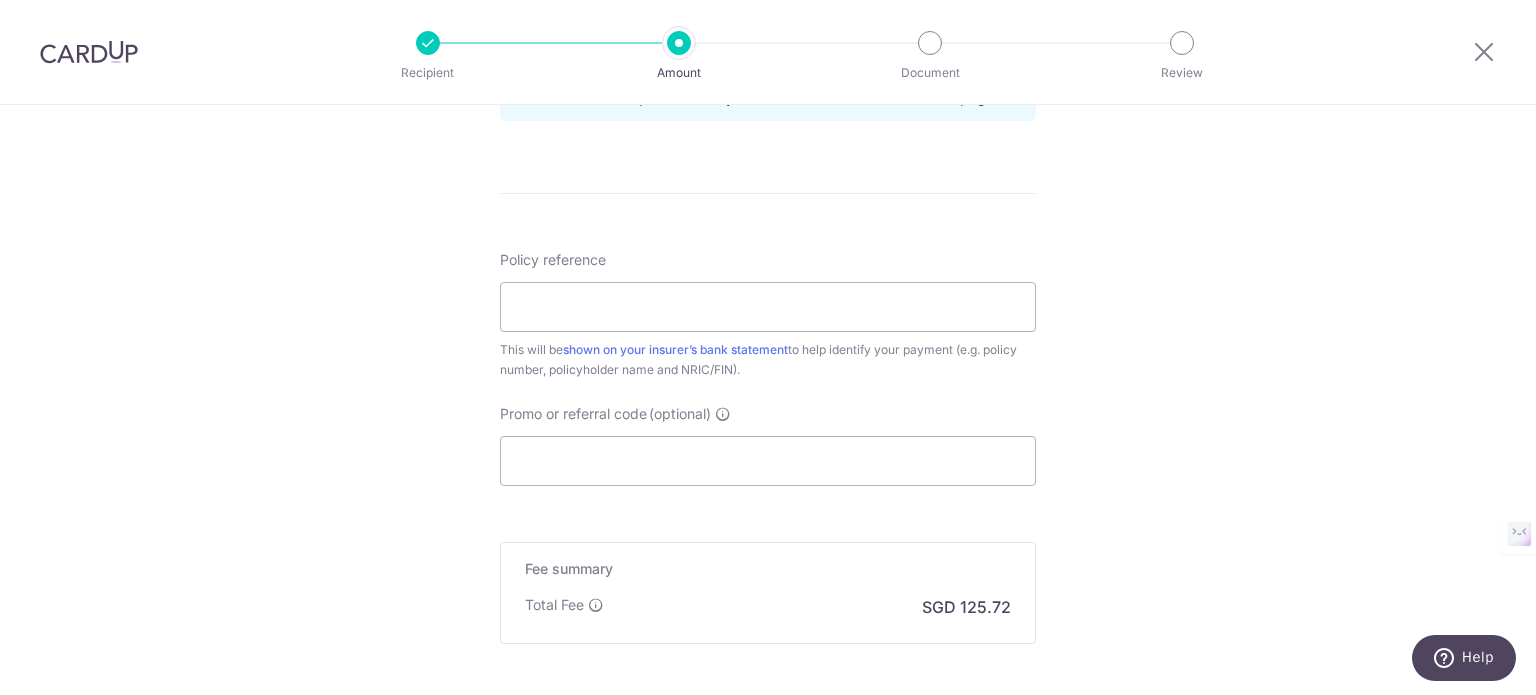 scroll, scrollTop: 1100, scrollLeft: 0, axis: vertical 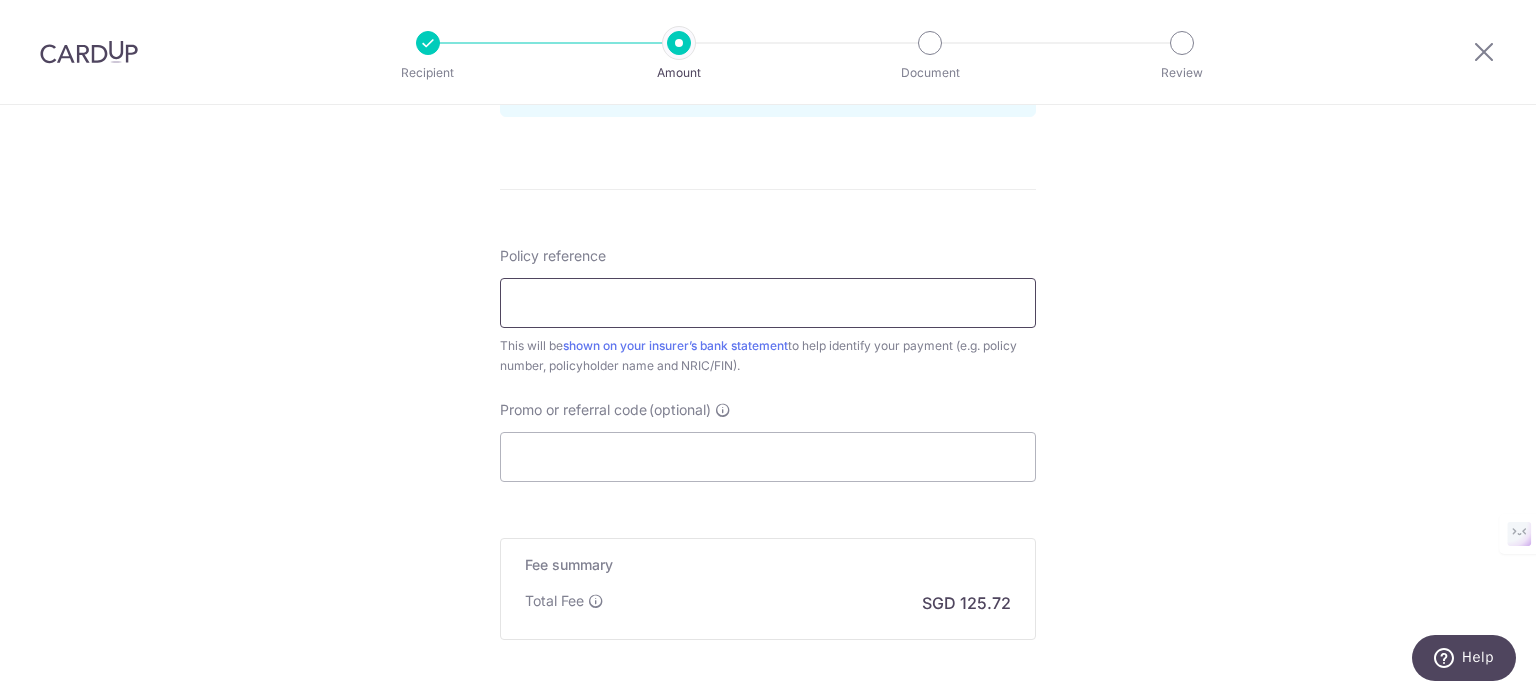 click on "Policy reference" at bounding box center [768, 303] 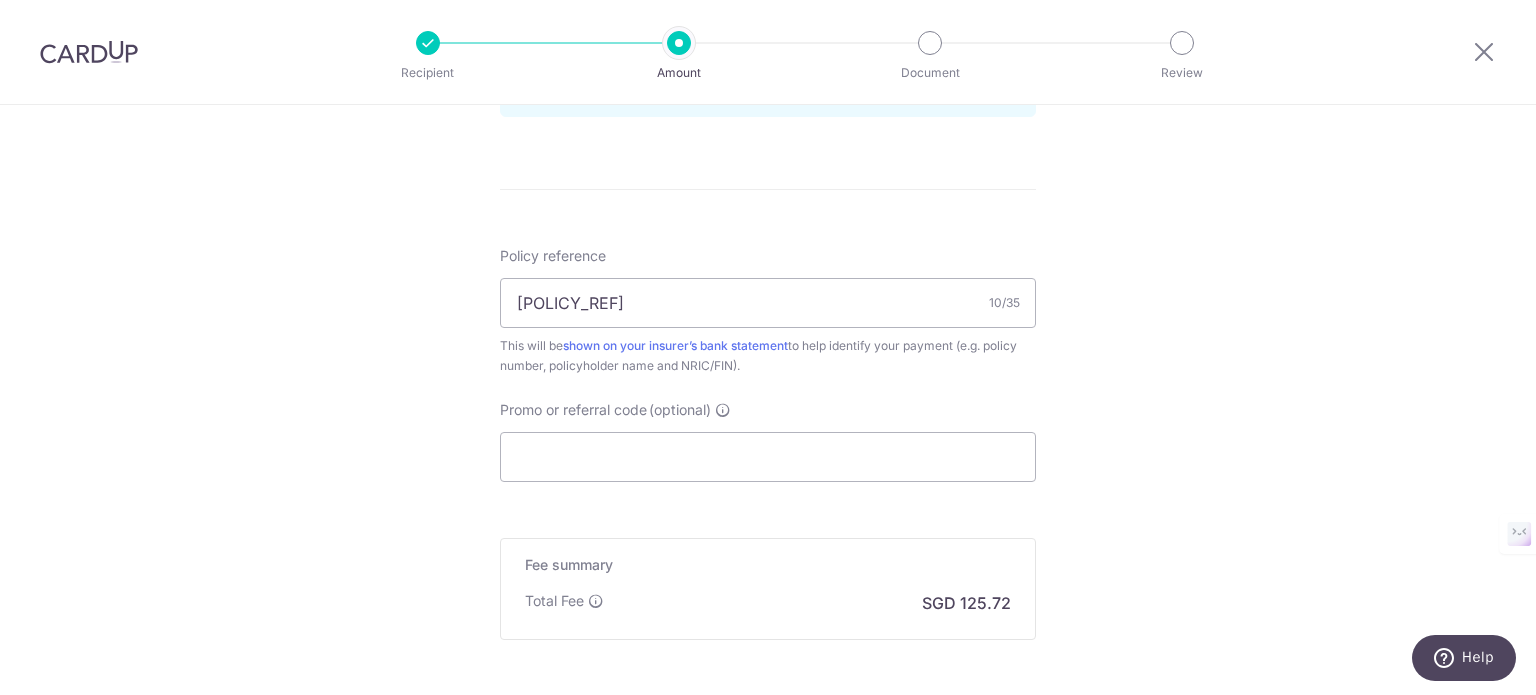 click on "This will be  shown on your insurer’s bank statement  to help identify your payment (e.g. policy number, policyholder name and NRIC/FIN)." at bounding box center (768, 356) 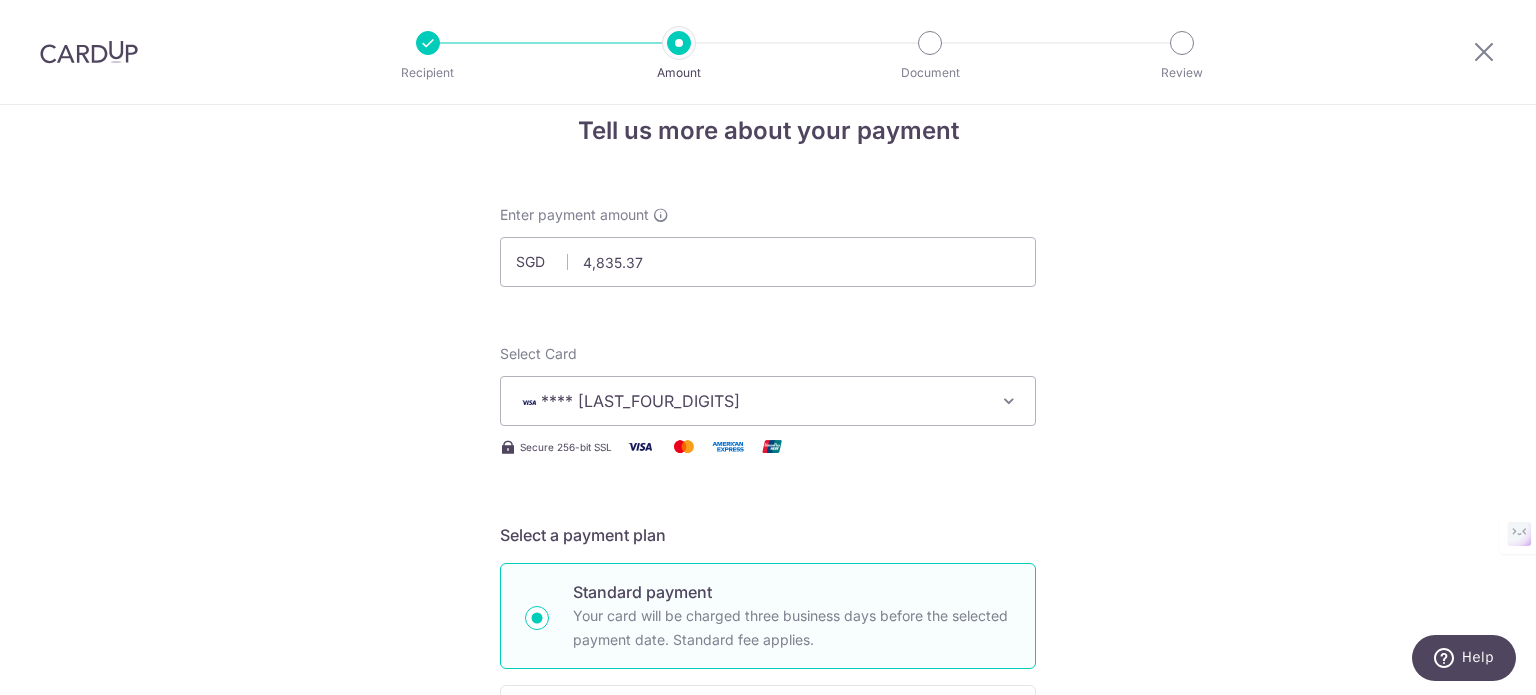 scroll, scrollTop: 32, scrollLeft: 0, axis: vertical 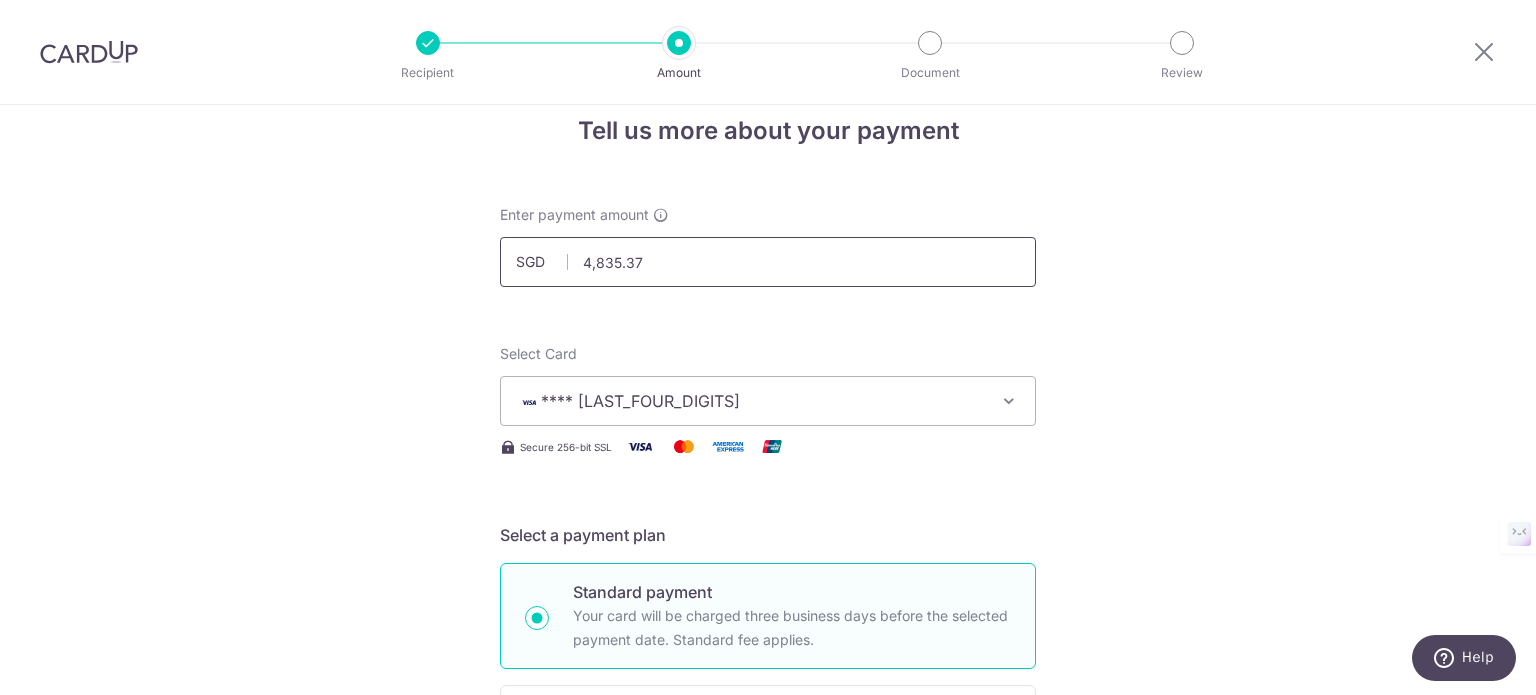 click on "4,835.37" at bounding box center [768, 262] 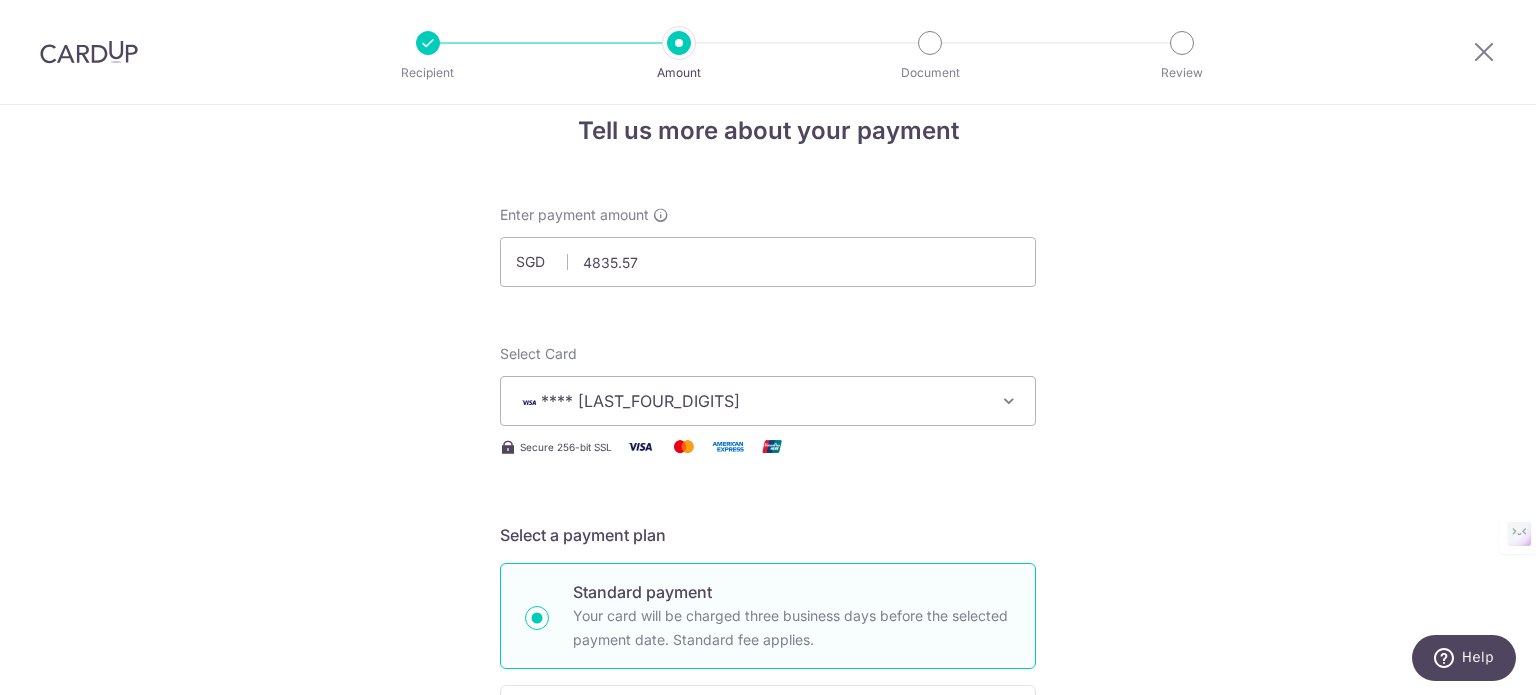 click on "Enter payment amount
SGD
4835.57
4835.37
Select Card
**** 7140
Add credit card
Your Cards
**** 8825
**** 7140
Secure 256-bit SSL
Text
New card details
Card
Secure 256-bit SSL" at bounding box center (768, 1037) 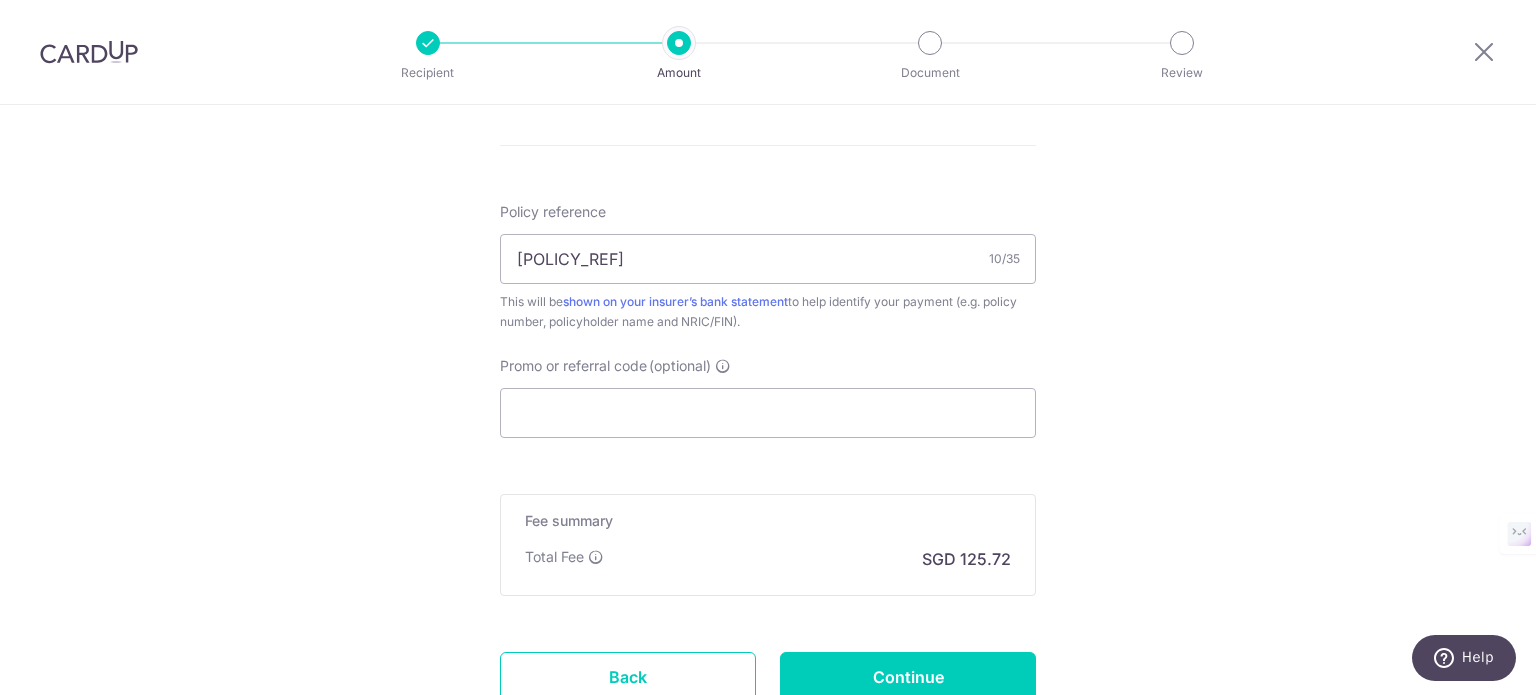 scroll, scrollTop: 1143, scrollLeft: 0, axis: vertical 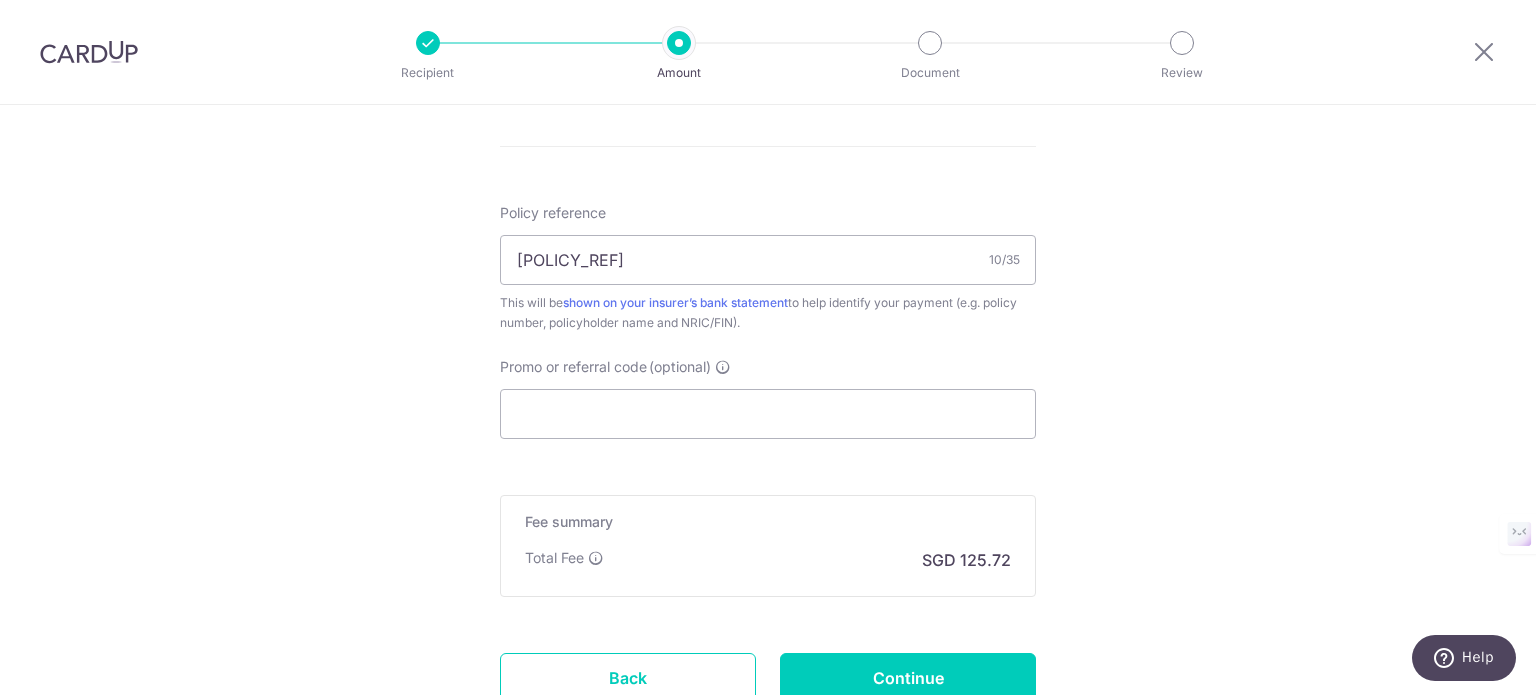 click on "Policy reference
L550630904
10/35
This will be  shown on your insurer’s bank statement  to help identify your payment (e.g. policy number, policyholder name and NRIC/FIN).
Promo or referral code
(optional)
The discounted fee will be shown on the review step, right before you create your payments.
Add" at bounding box center [768, 321] 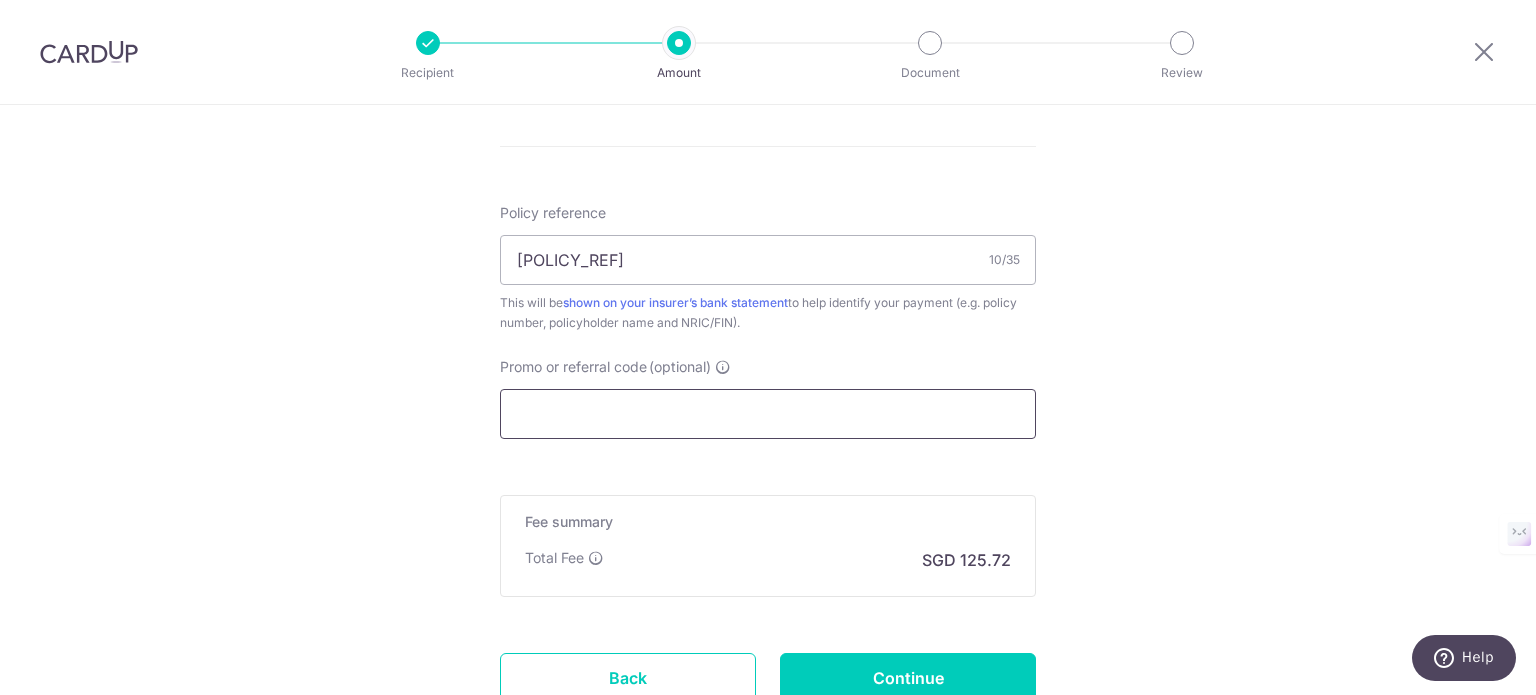 click on "Promo or referral code
(optional)" at bounding box center [768, 414] 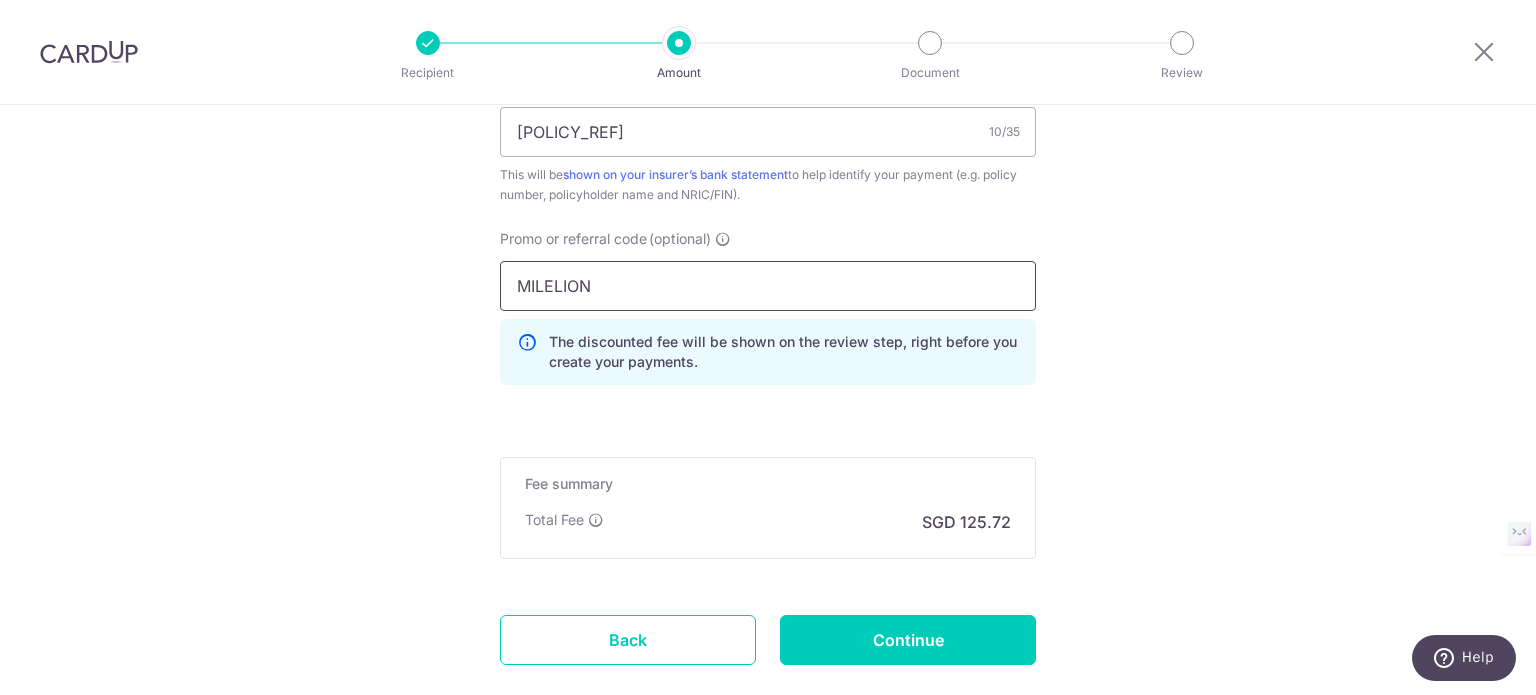 scroll, scrollTop: 1260, scrollLeft: 0, axis: vertical 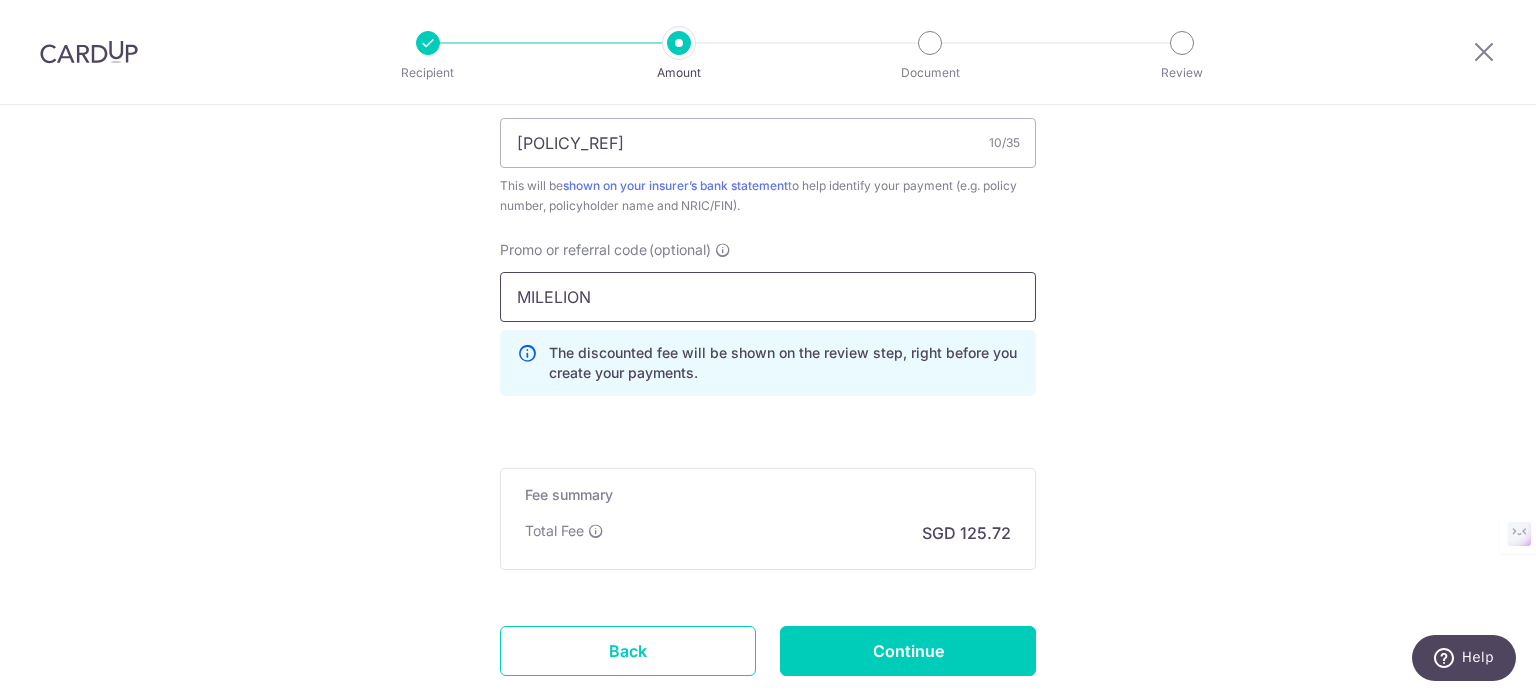 type on "MILELION" 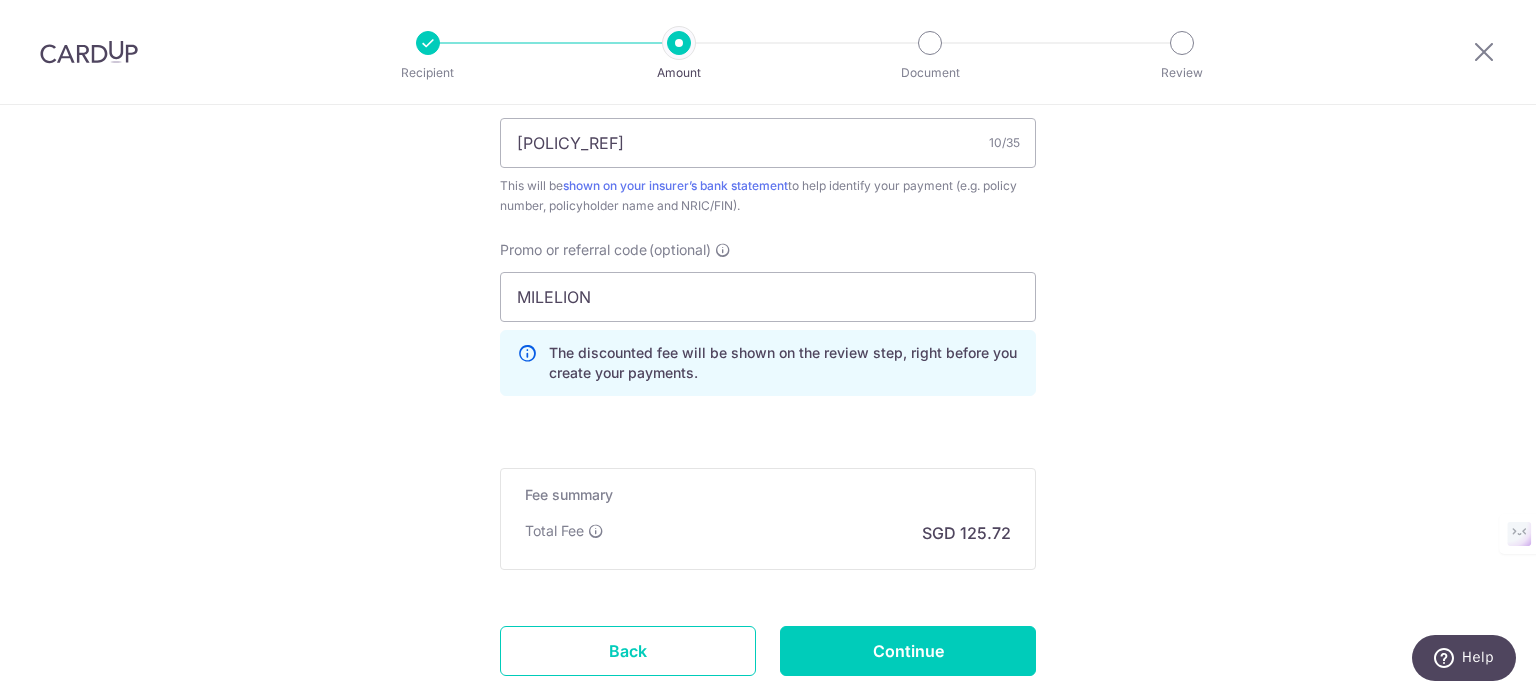 click on "Fee summary
Base fee
Extend fee
Next-day fee
Total Fee
SGD 125.72" at bounding box center [768, 519] 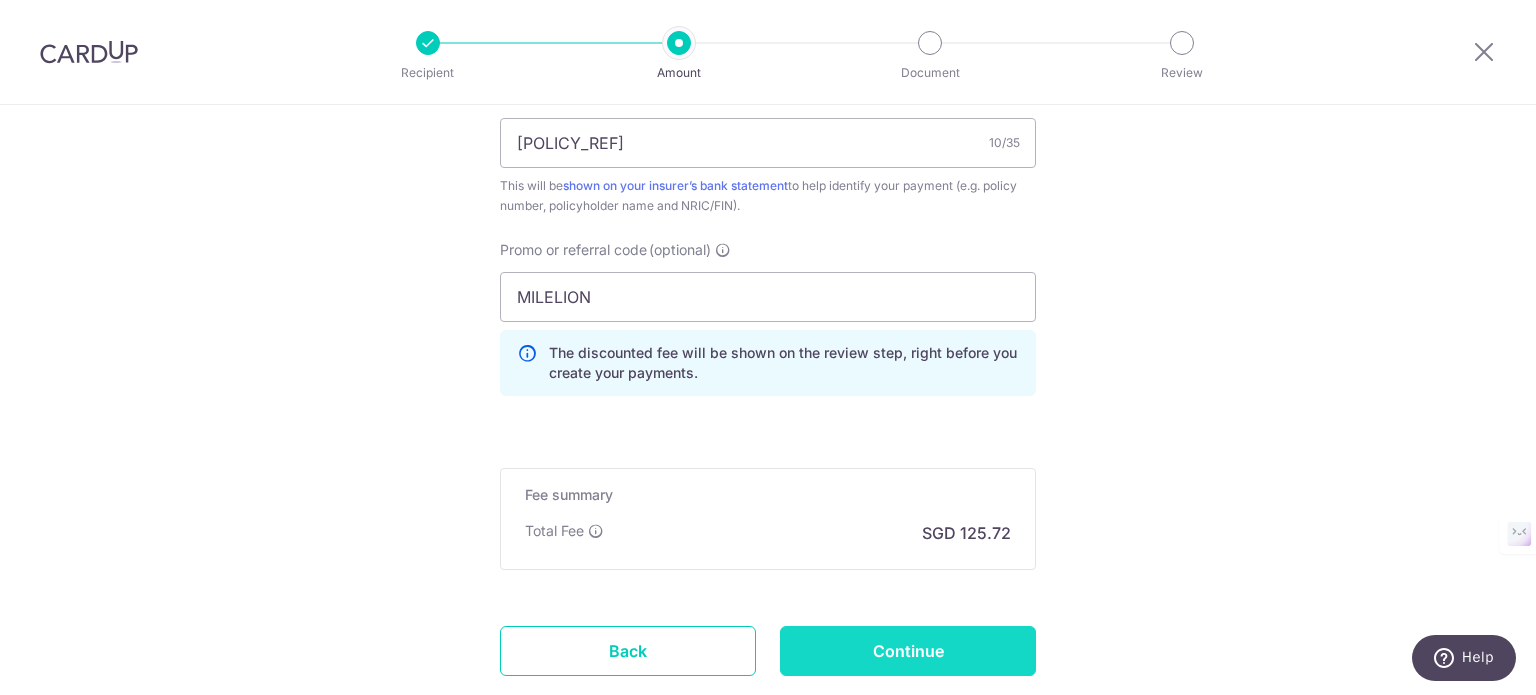 click on "Continue" at bounding box center [908, 651] 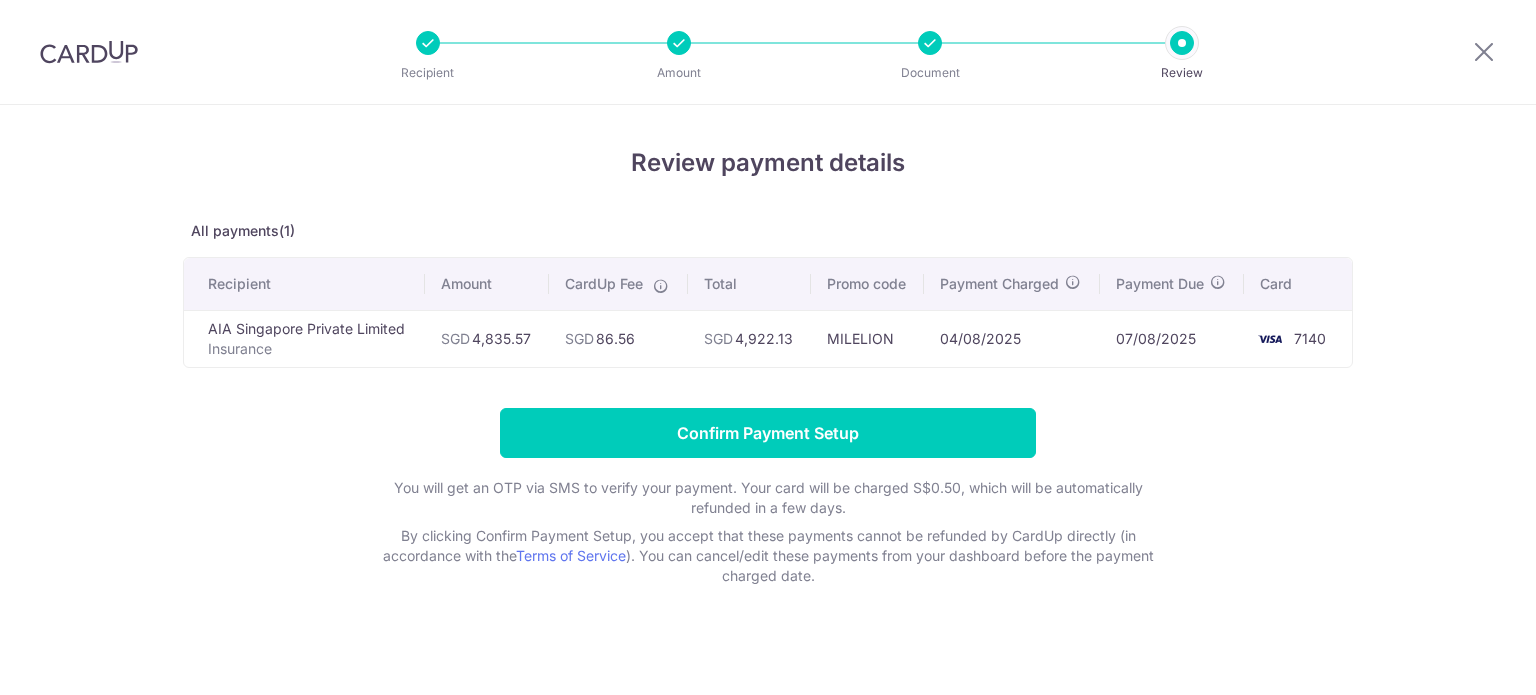 scroll, scrollTop: 0, scrollLeft: 0, axis: both 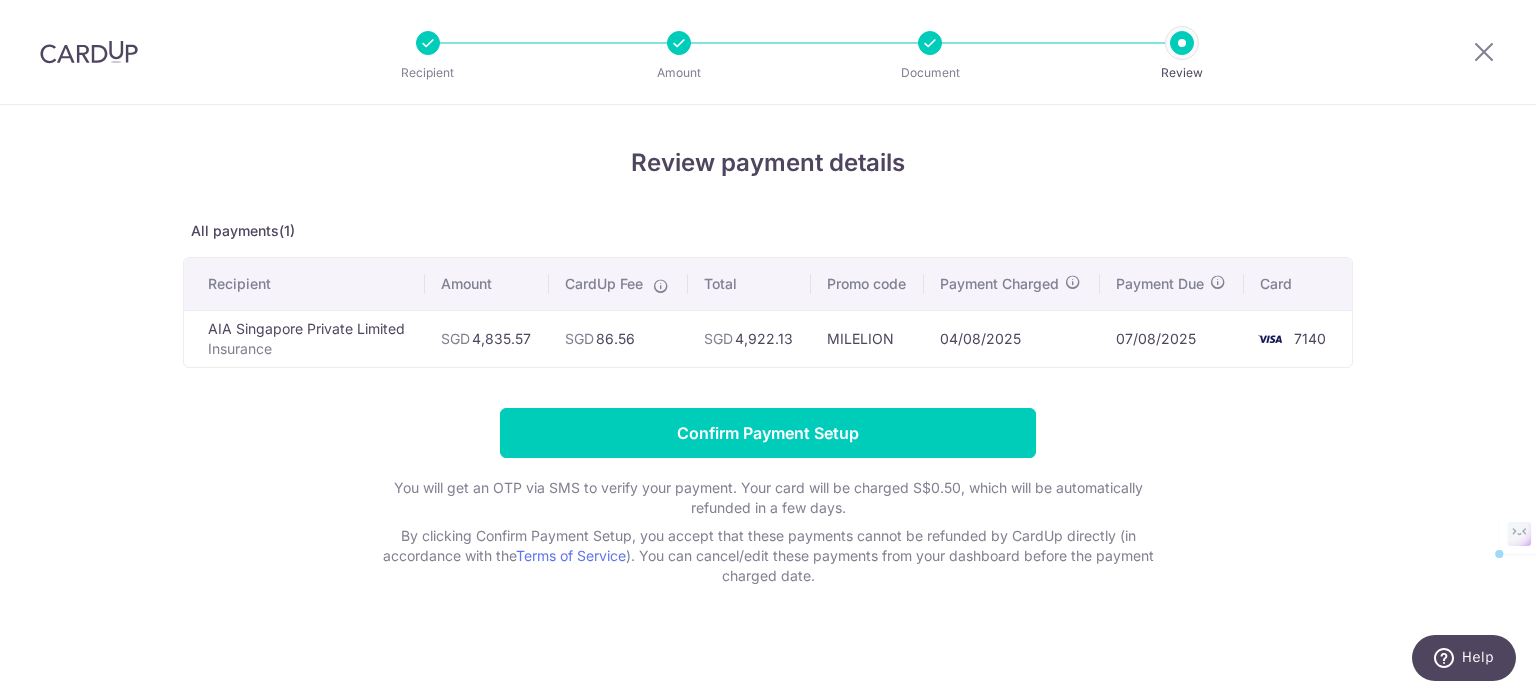 drag, startPoint x: 593, startPoint y: 345, endPoint x: 655, endPoint y: 354, distance: 62.649822 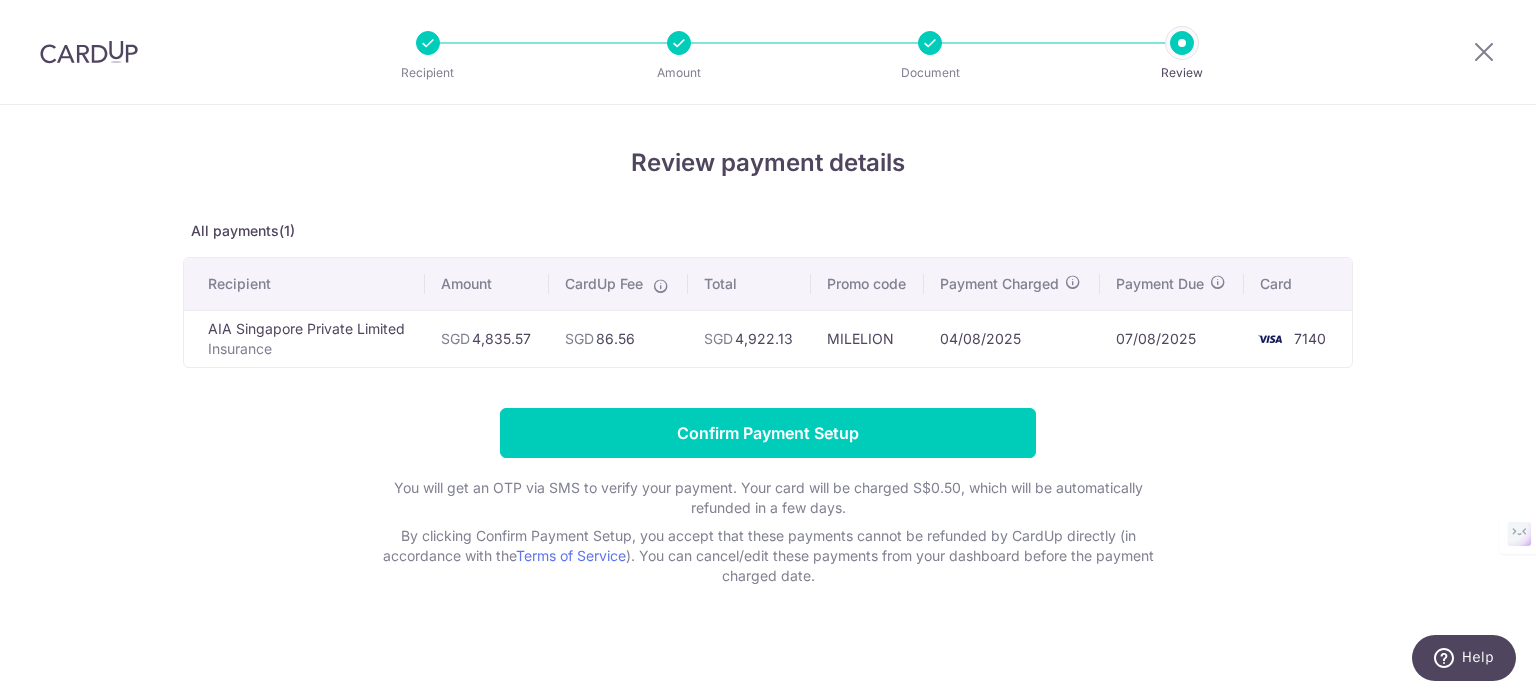 click on "SGD
4,922.13" at bounding box center (749, 338) 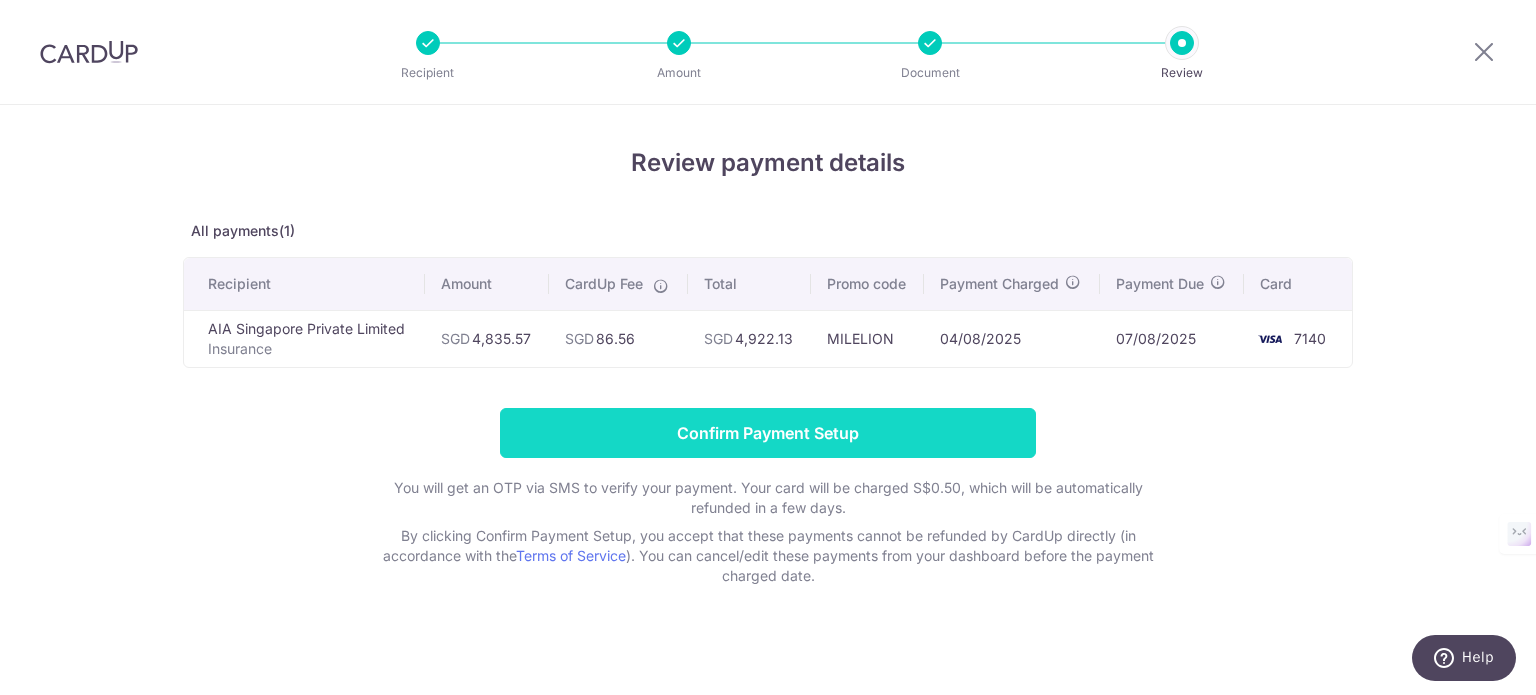 click on "Confirm Payment Setup" at bounding box center [768, 433] 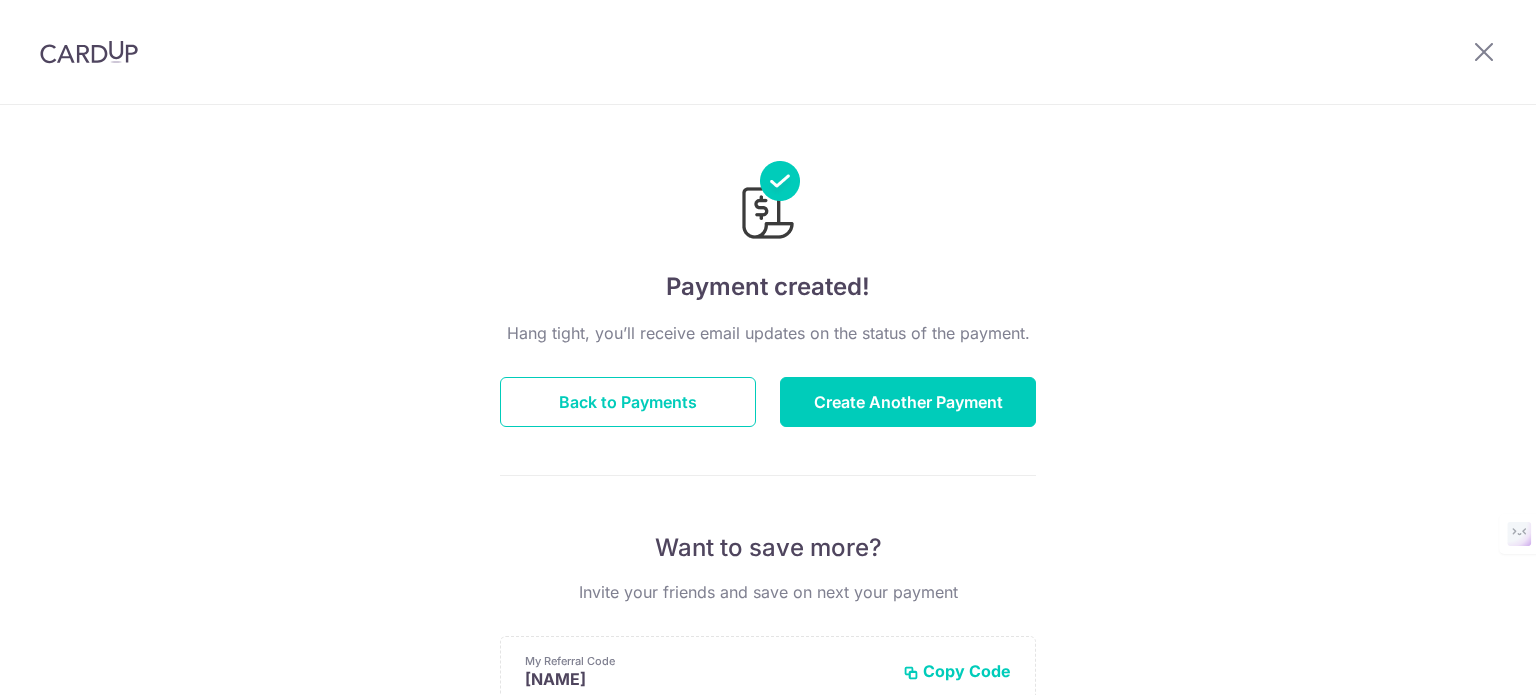 scroll, scrollTop: 0, scrollLeft: 0, axis: both 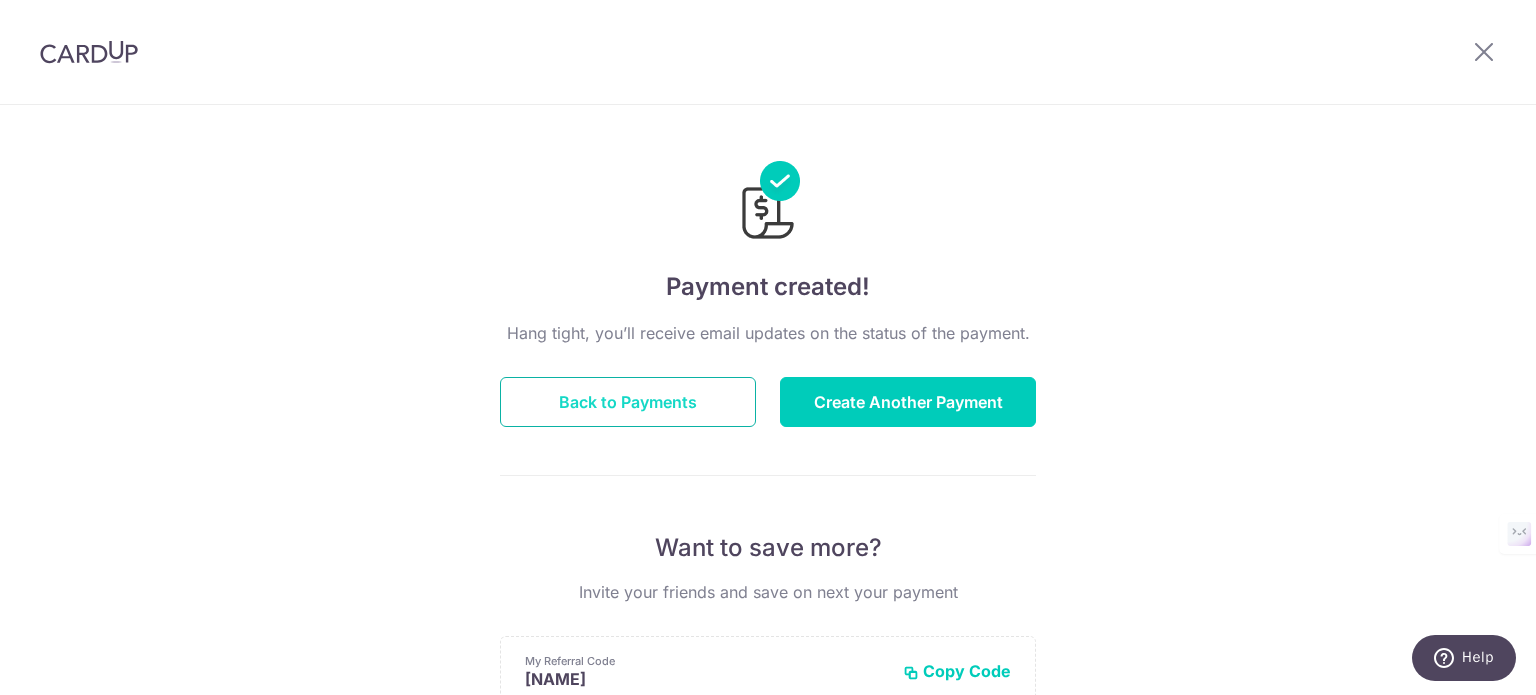click on "Back to Payments" at bounding box center [628, 402] 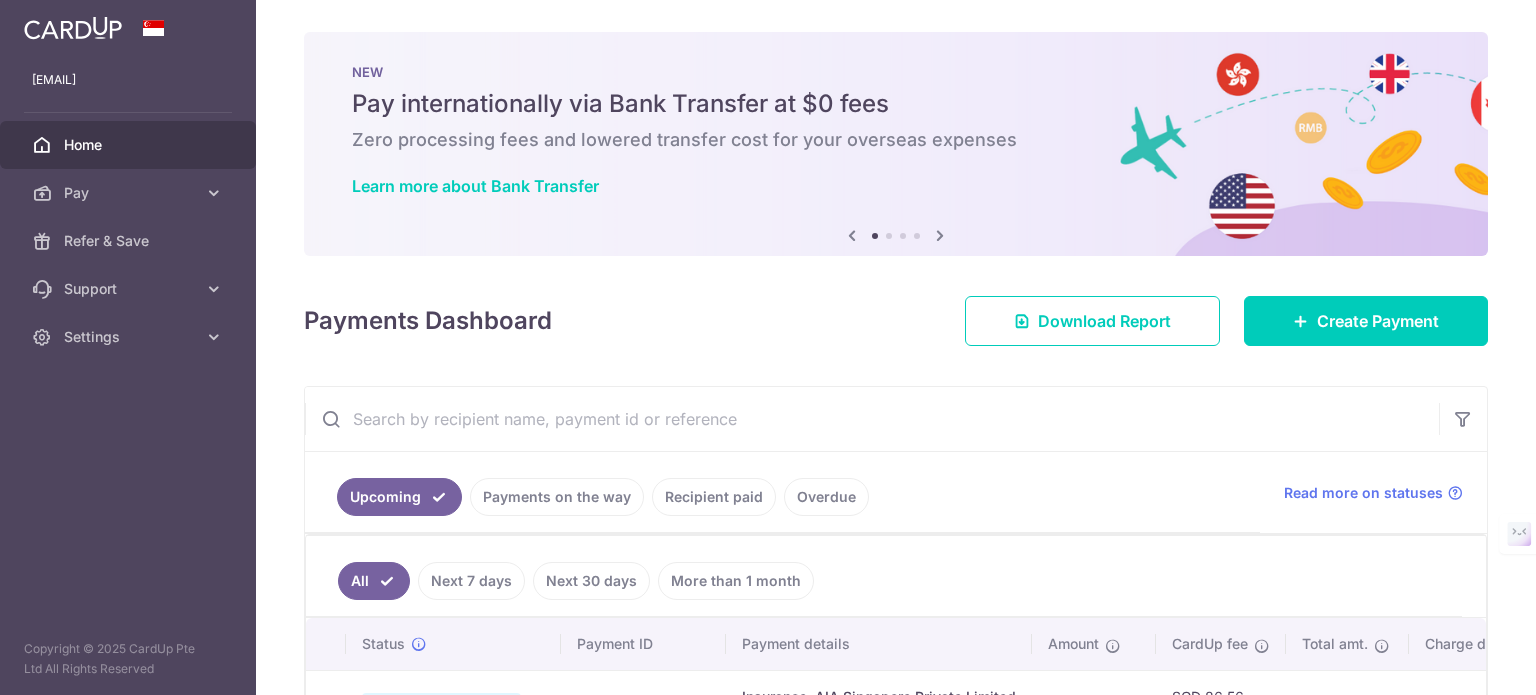 scroll, scrollTop: 0, scrollLeft: 0, axis: both 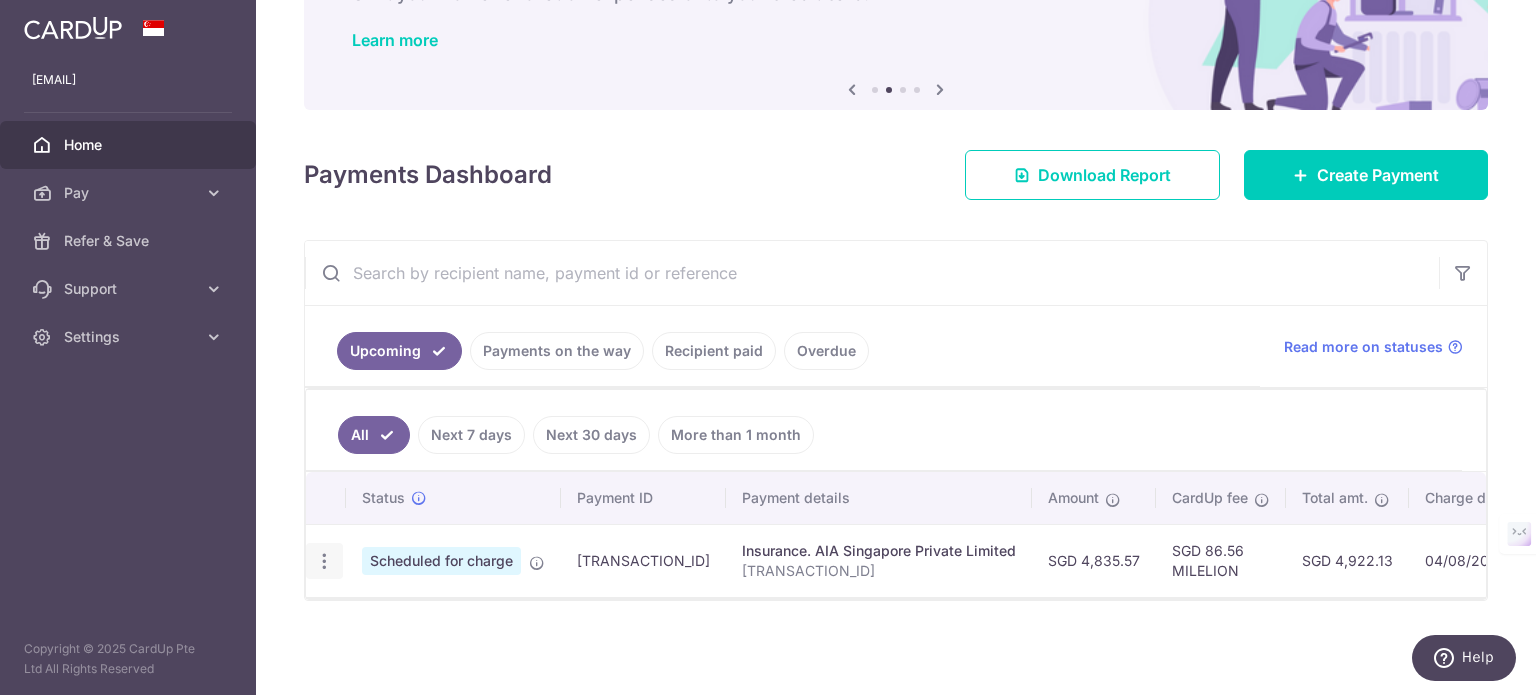 click at bounding box center (324, 561) 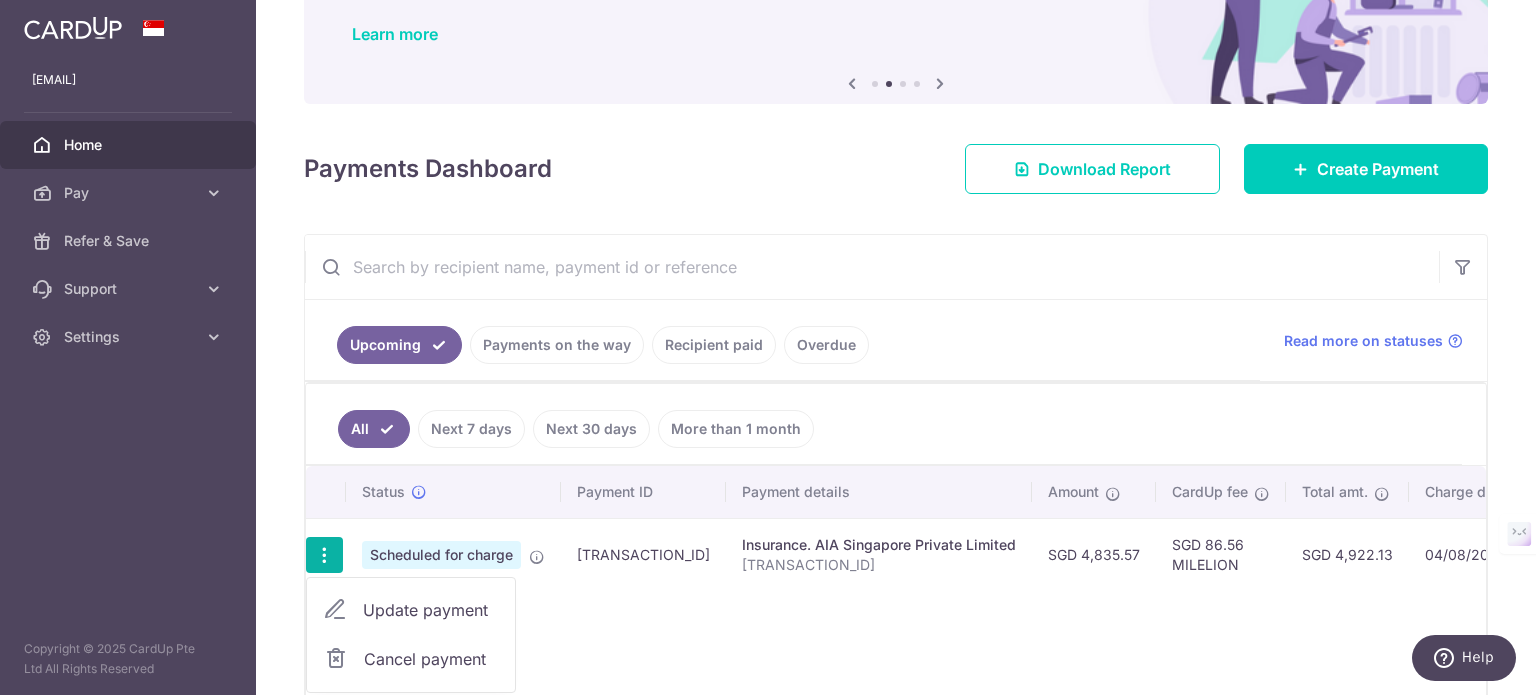click on "Status
Payment ID
Payment details
Amount
CardUp fee
Total amt.
Charge date
Due date
Payment method
Update payment
Cancel payment
Scheduled for charge
txn_44b6d49b755
Insurance. [COMPANY] [CITY], [STATE] Private Limited
L550630904
SGD 4,835.57
SGD 86.56
MILELION" at bounding box center (896, 586) 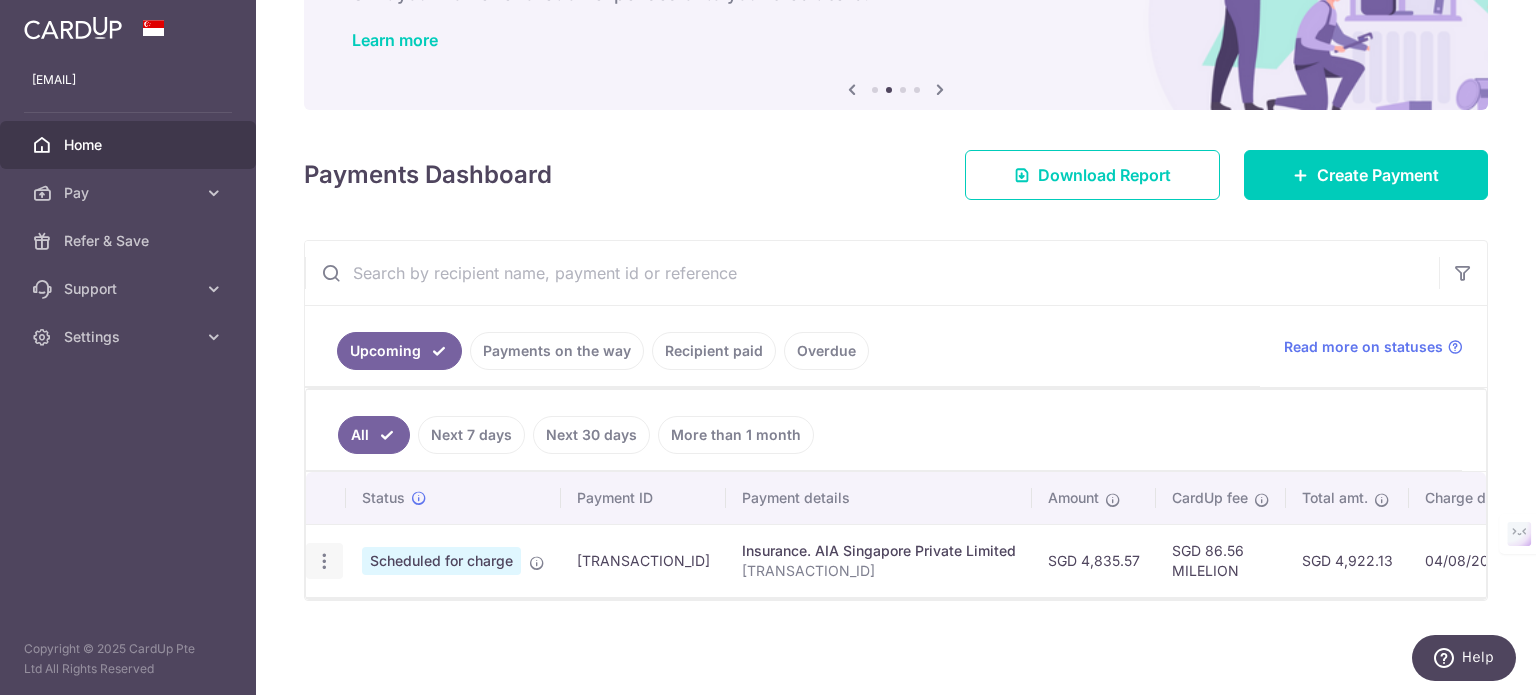 click on "Update payment
Cancel payment" at bounding box center [324, 561] 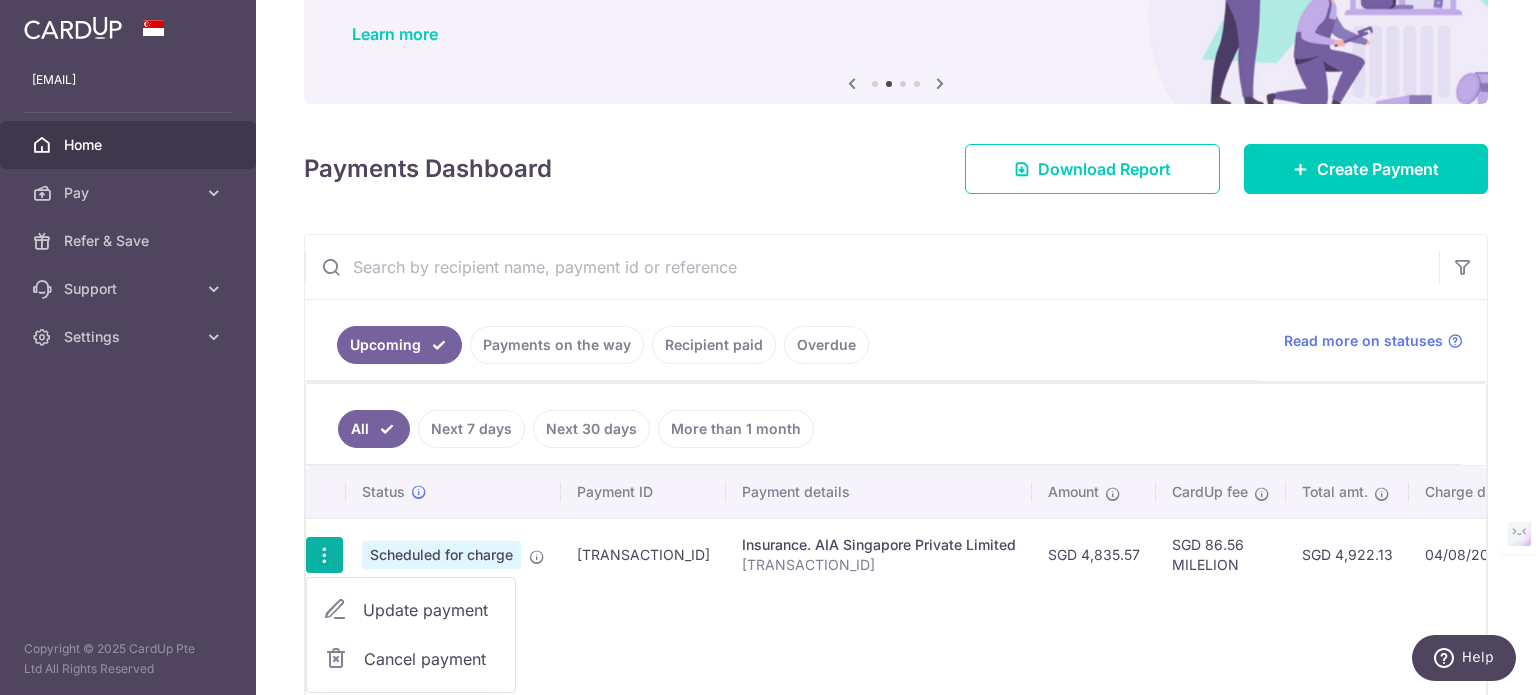 click on "Status
Payment ID
Payment details
Amount
CardUp fee
Total amt.
Charge date
Due date
Payment method
Update payment
Cancel payment
Scheduled for charge
txn_44b6d49b755
Insurance. [COMPANY] [CITY], [STATE] Private Limited
L550630904
SGD 4,835.57
SGD 86.56
MILELION" at bounding box center (896, 586) 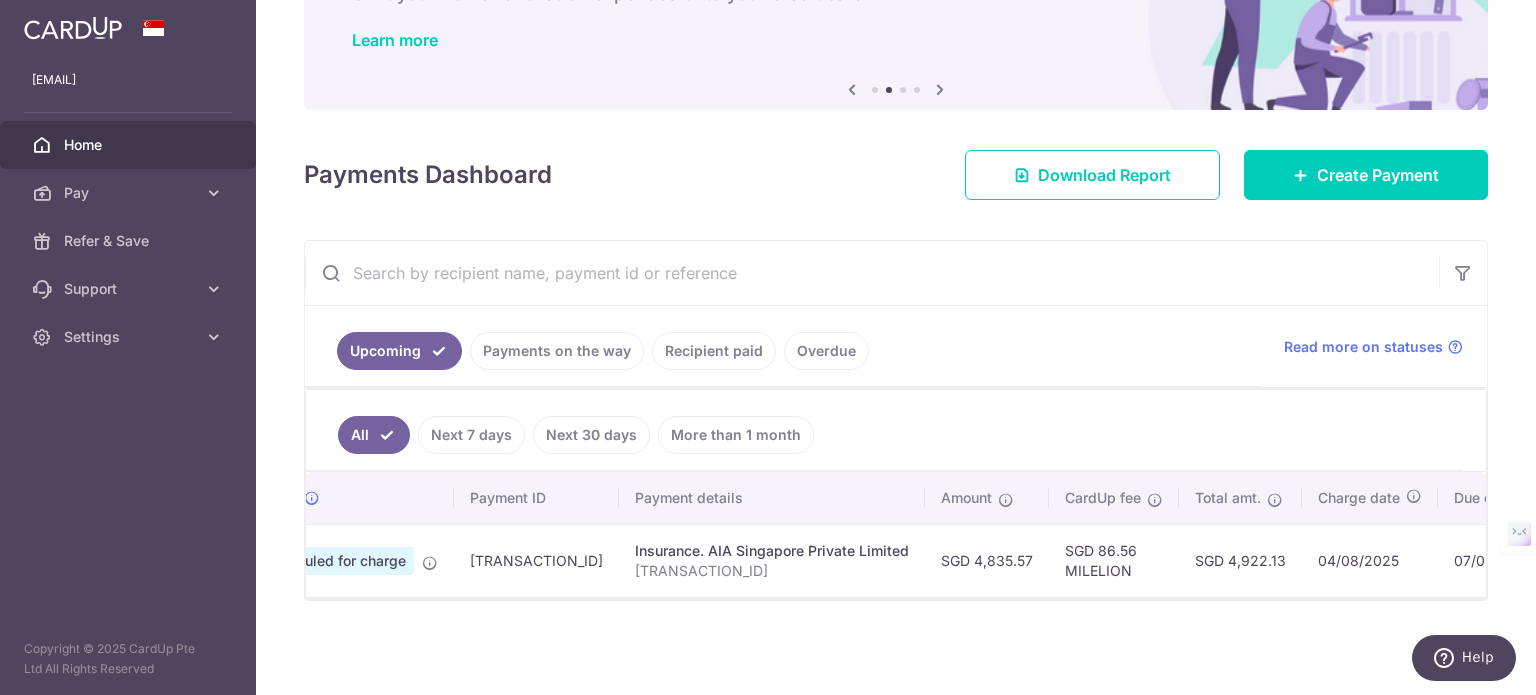 scroll, scrollTop: 0, scrollLeft: 108, axis: horizontal 